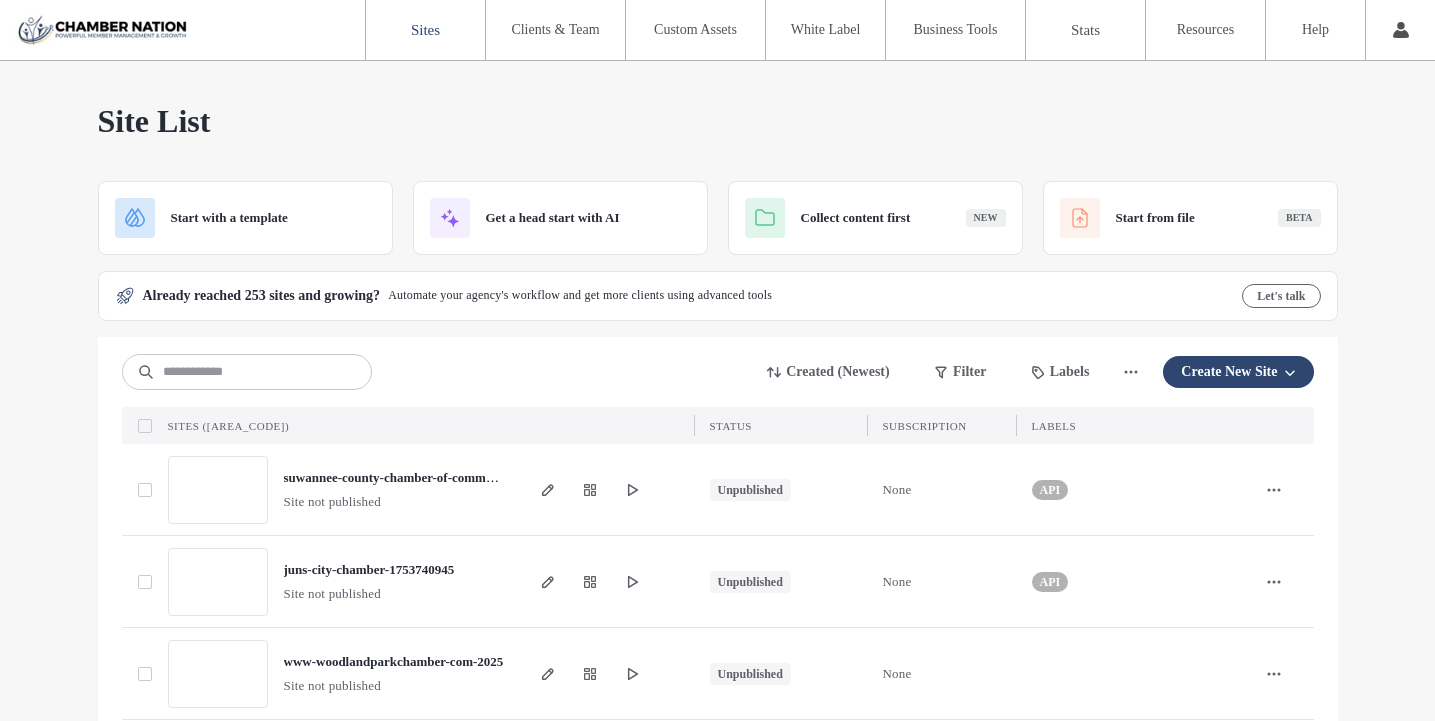 scroll, scrollTop: 0, scrollLeft: 0, axis: both 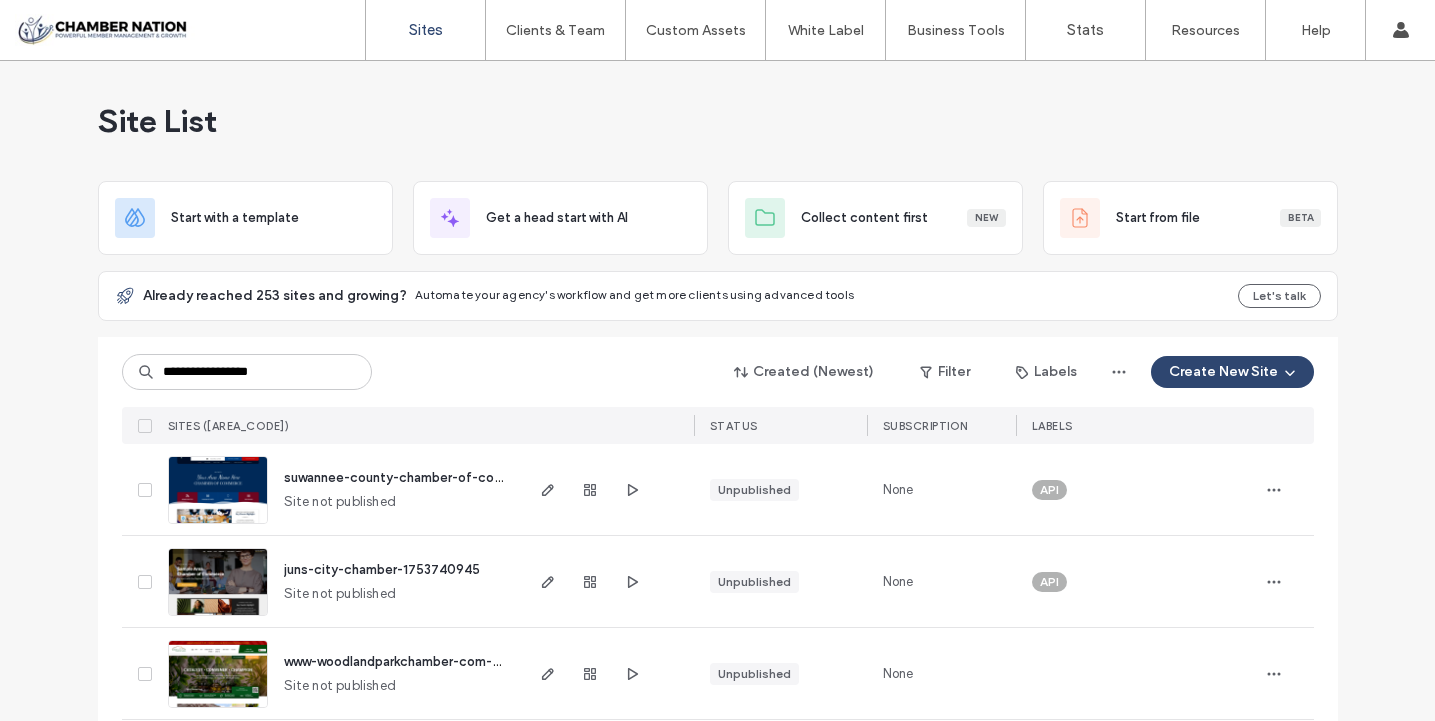 type on "**********" 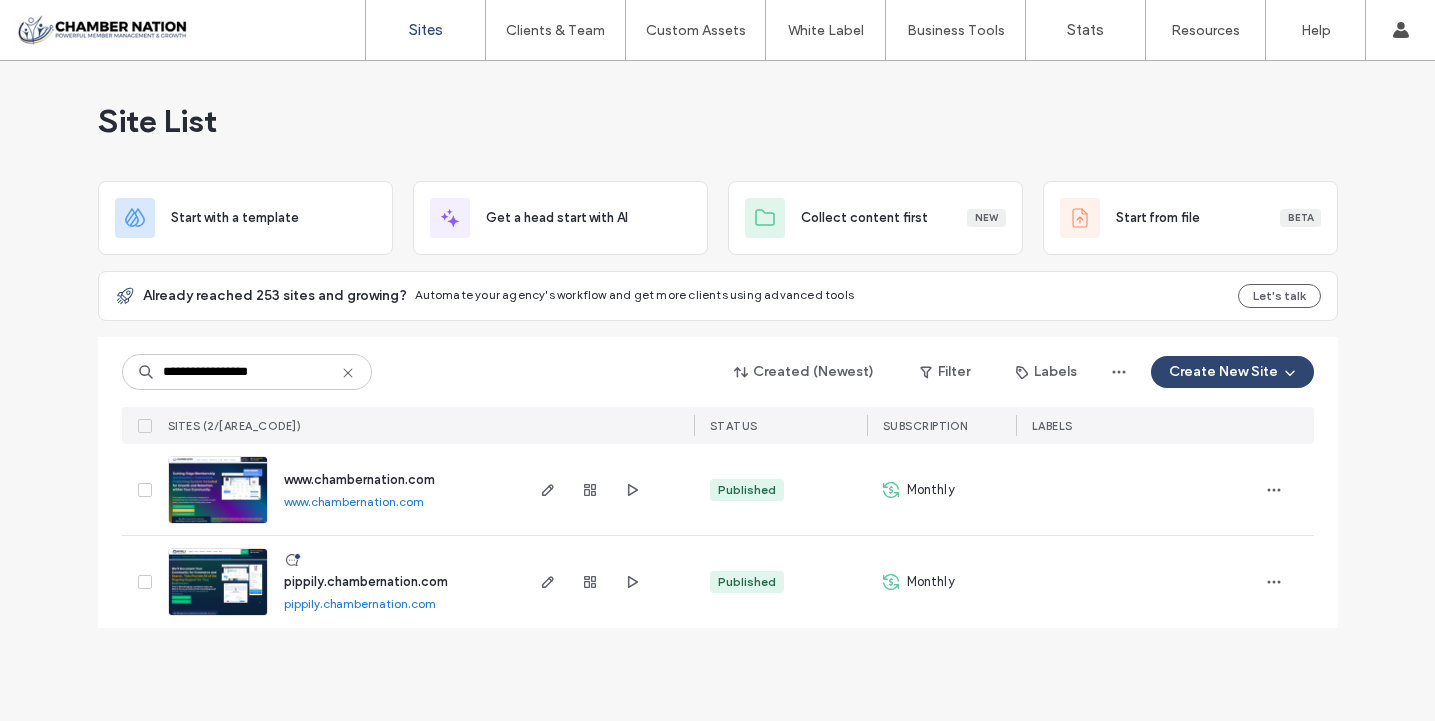click on "www.chambernation.com" at bounding box center (359, 479) 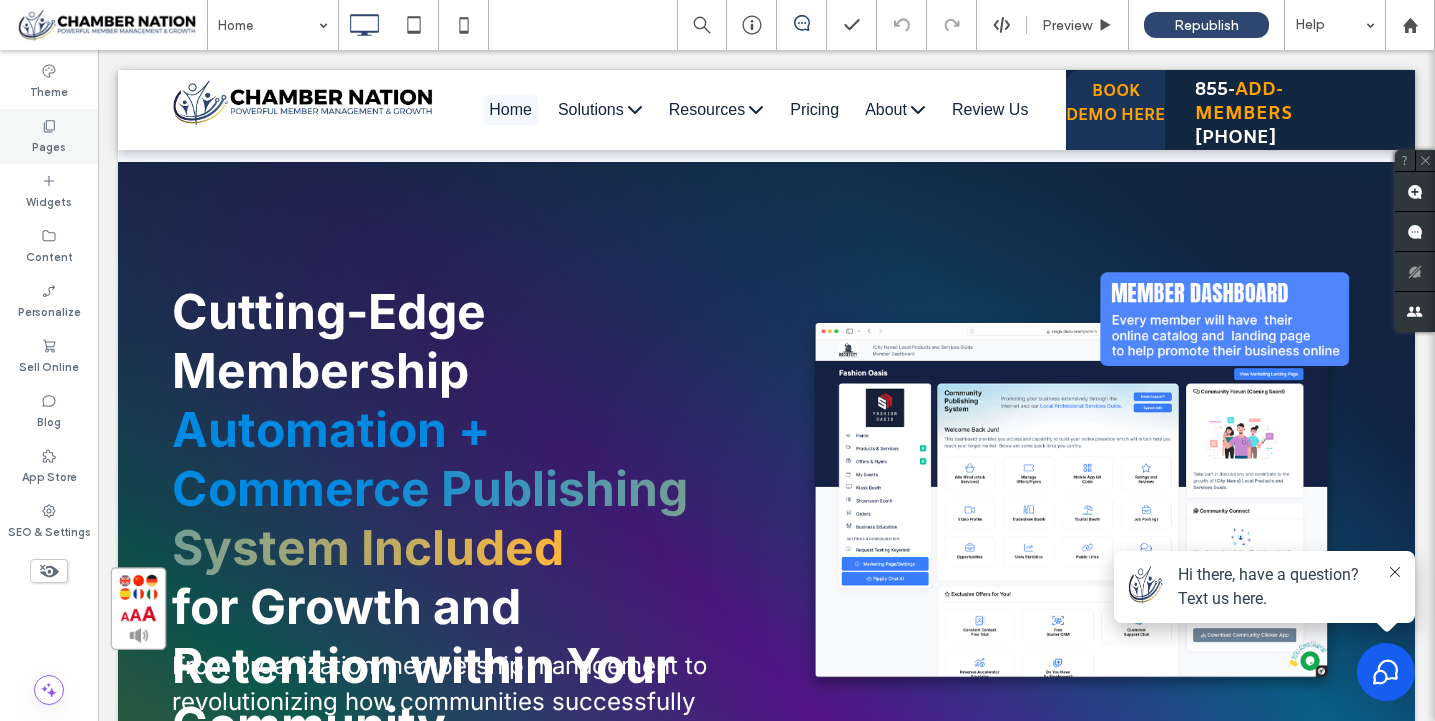 scroll, scrollTop: 0, scrollLeft: 0, axis: both 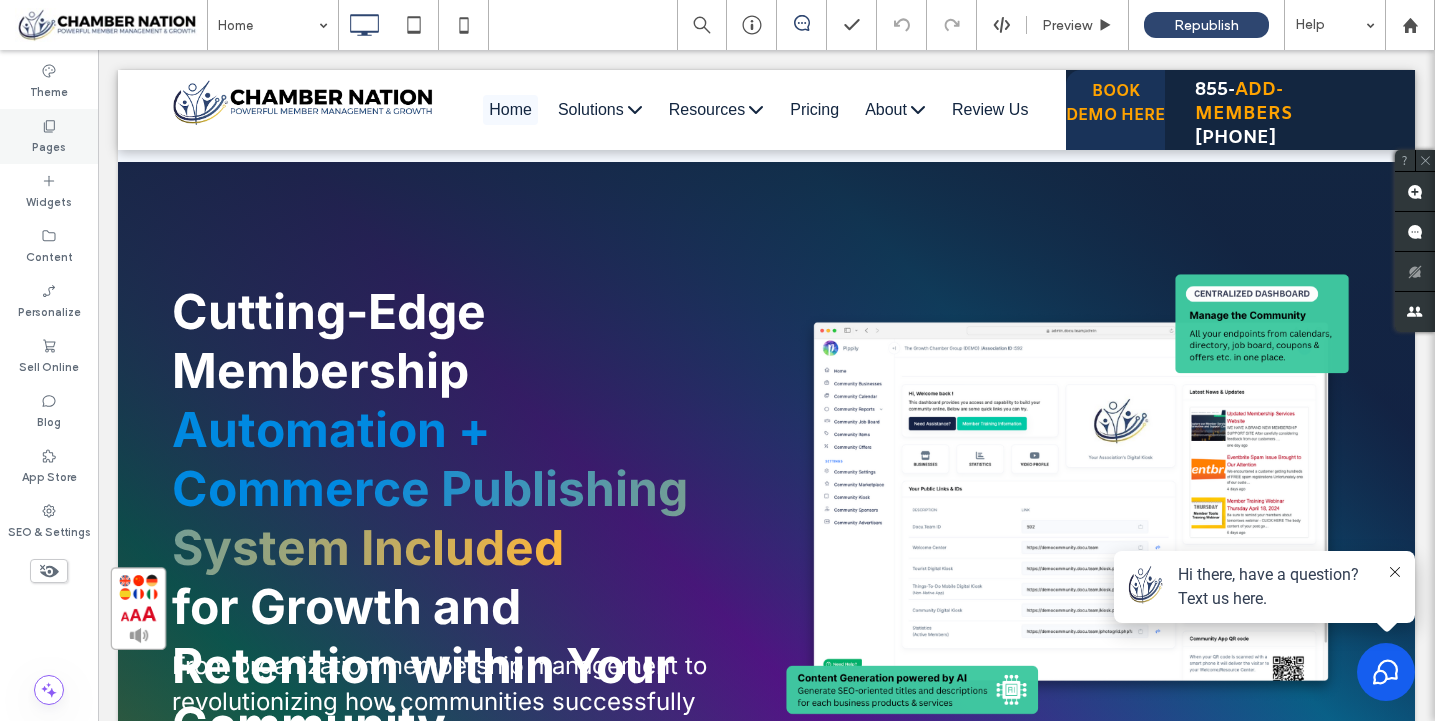 click on "Pages" at bounding box center (49, 145) 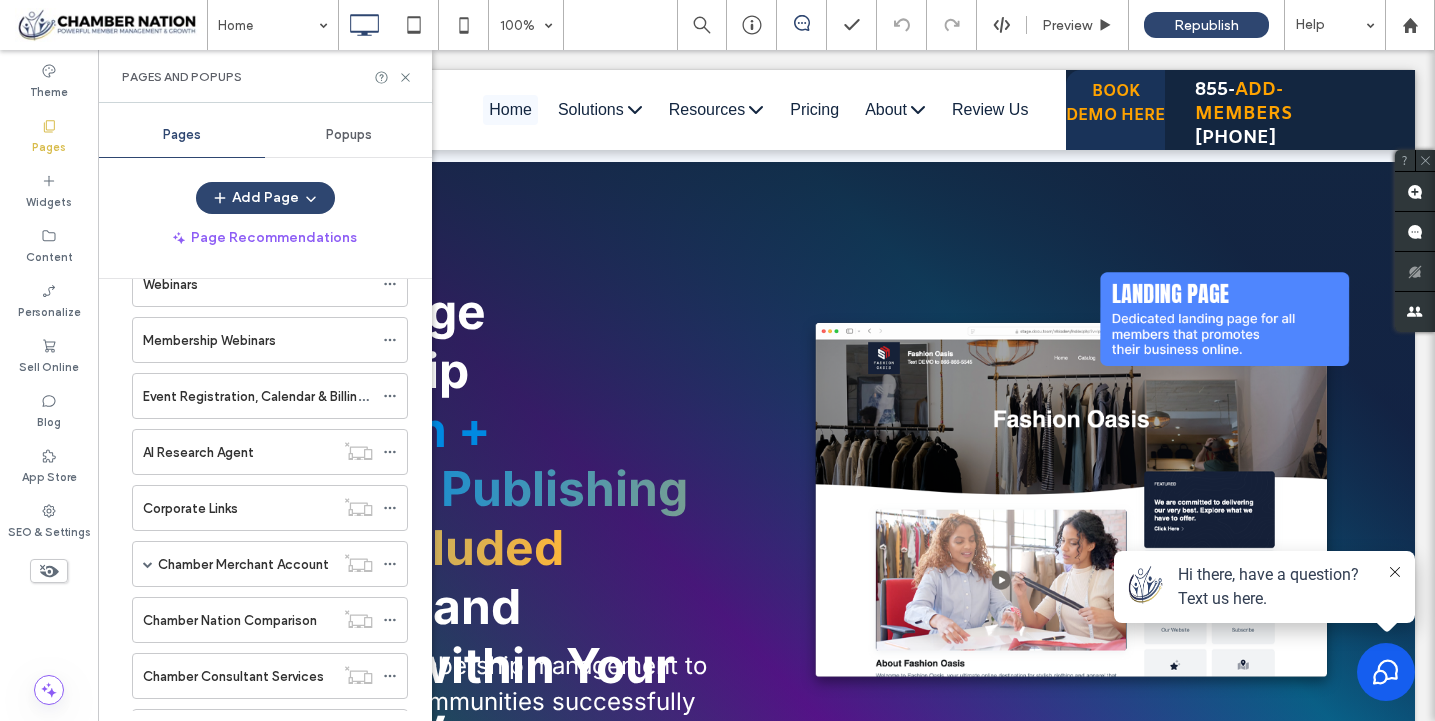 scroll, scrollTop: 4973, scrollLeft: 0, axis: vertical 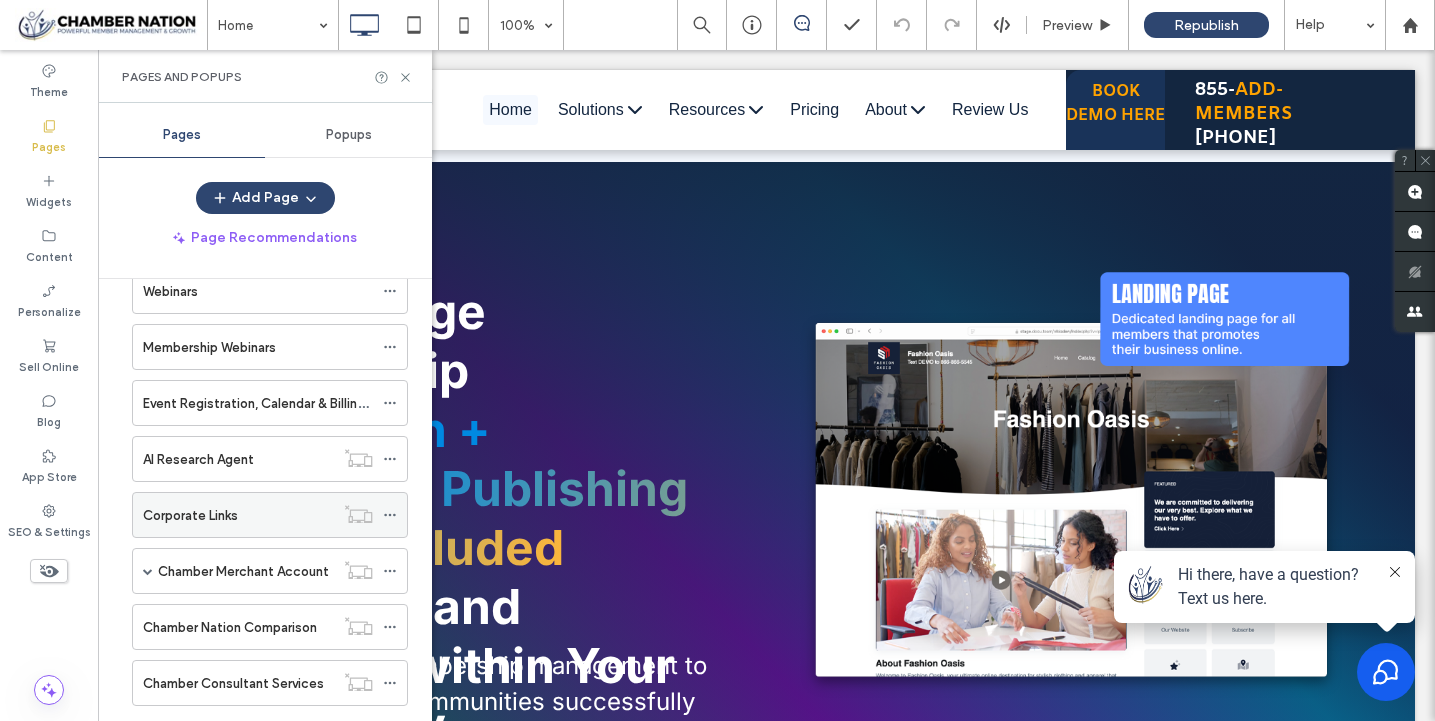 click on "Corporate Links" at bounding box center (190, 515) 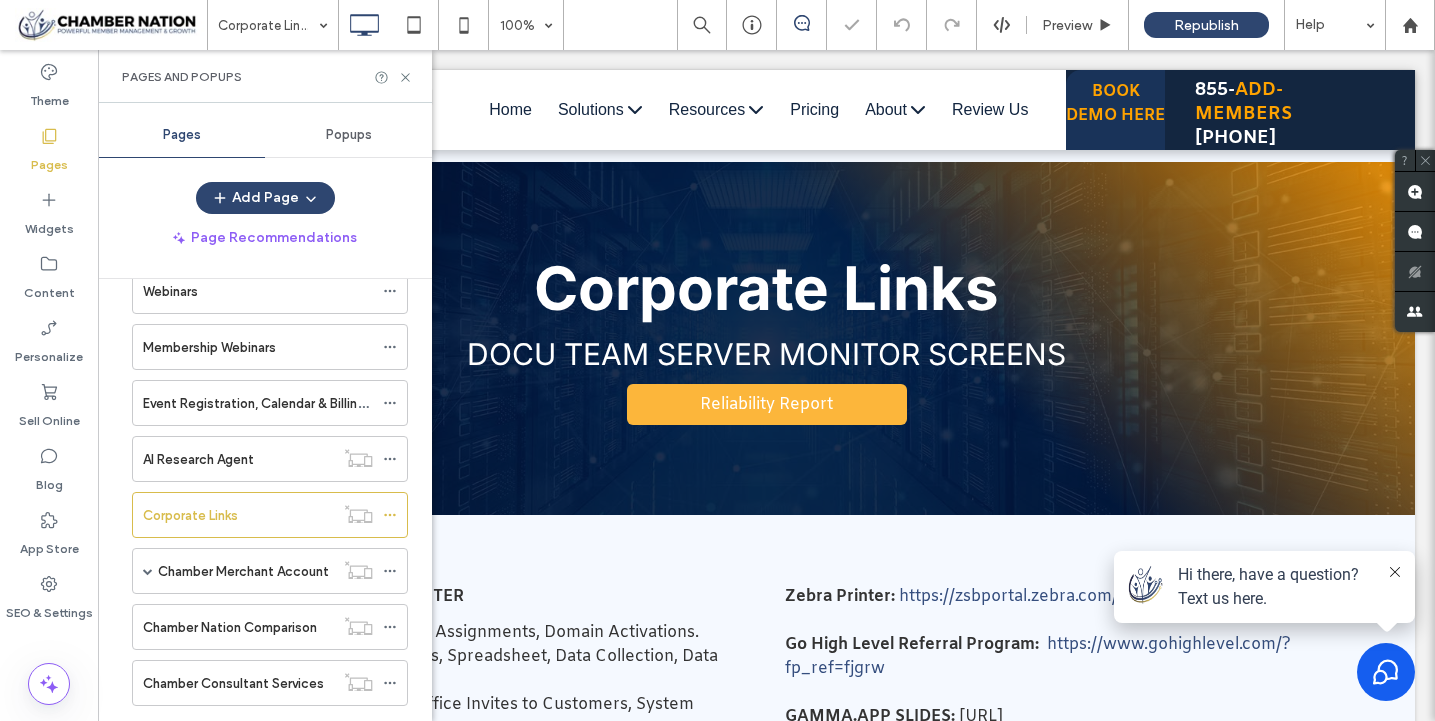 scroll, scrollTop: 0, scrollLeft: 0, axis: both 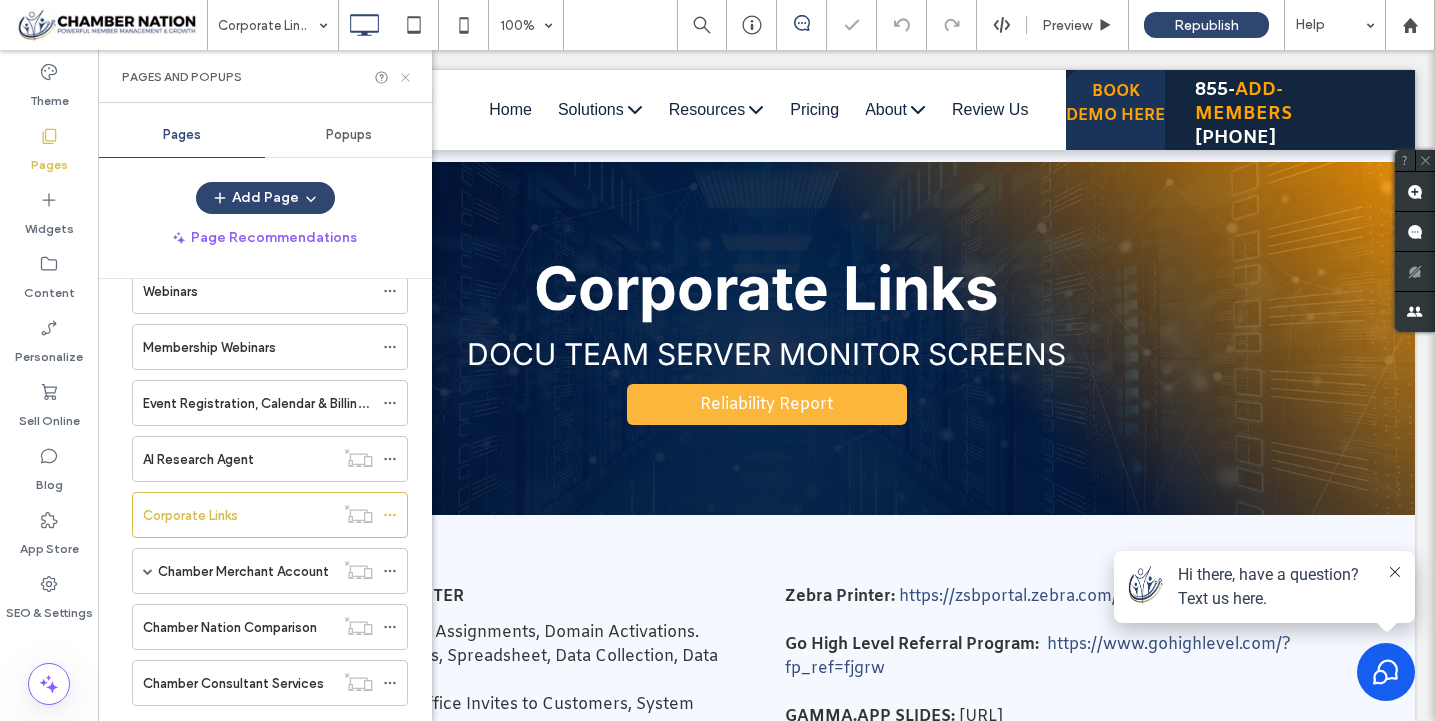 click 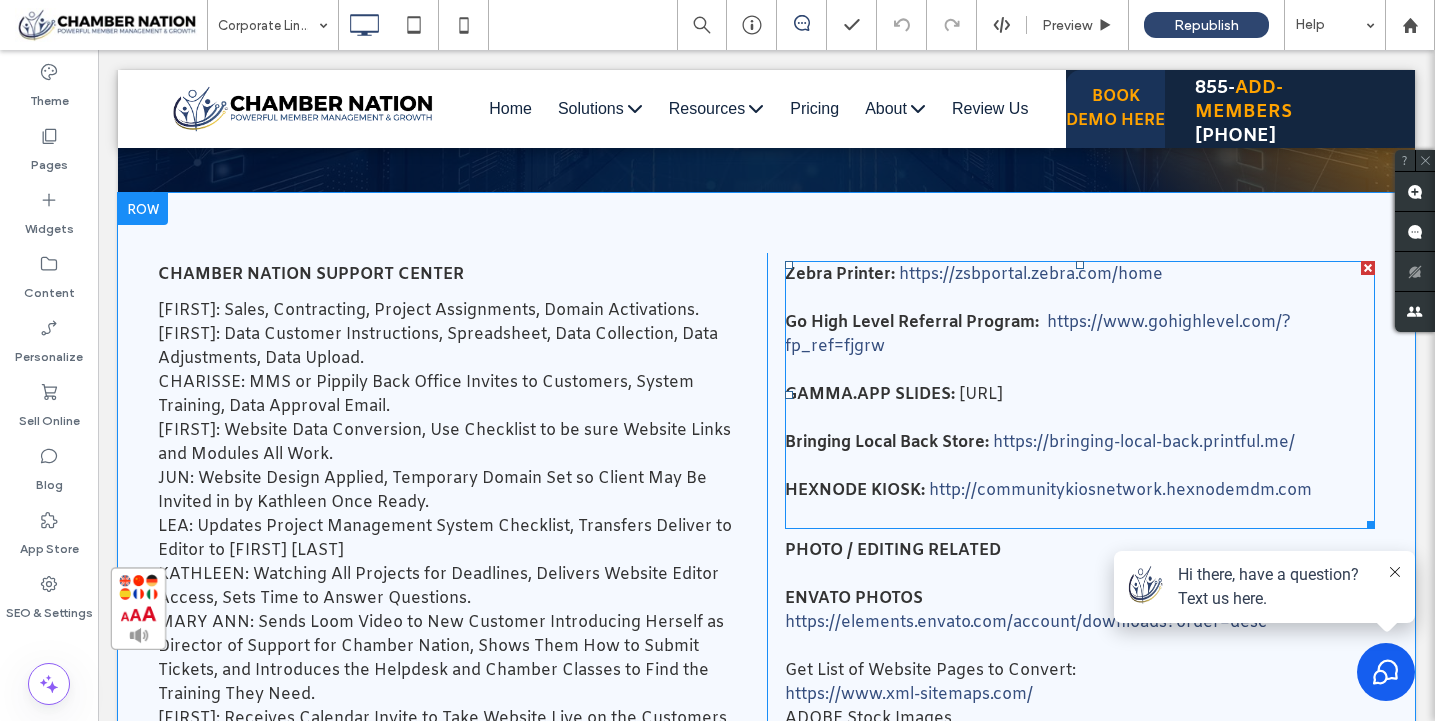scroll, scrollTop: 323, scrollLeft: 0, axis: vertical 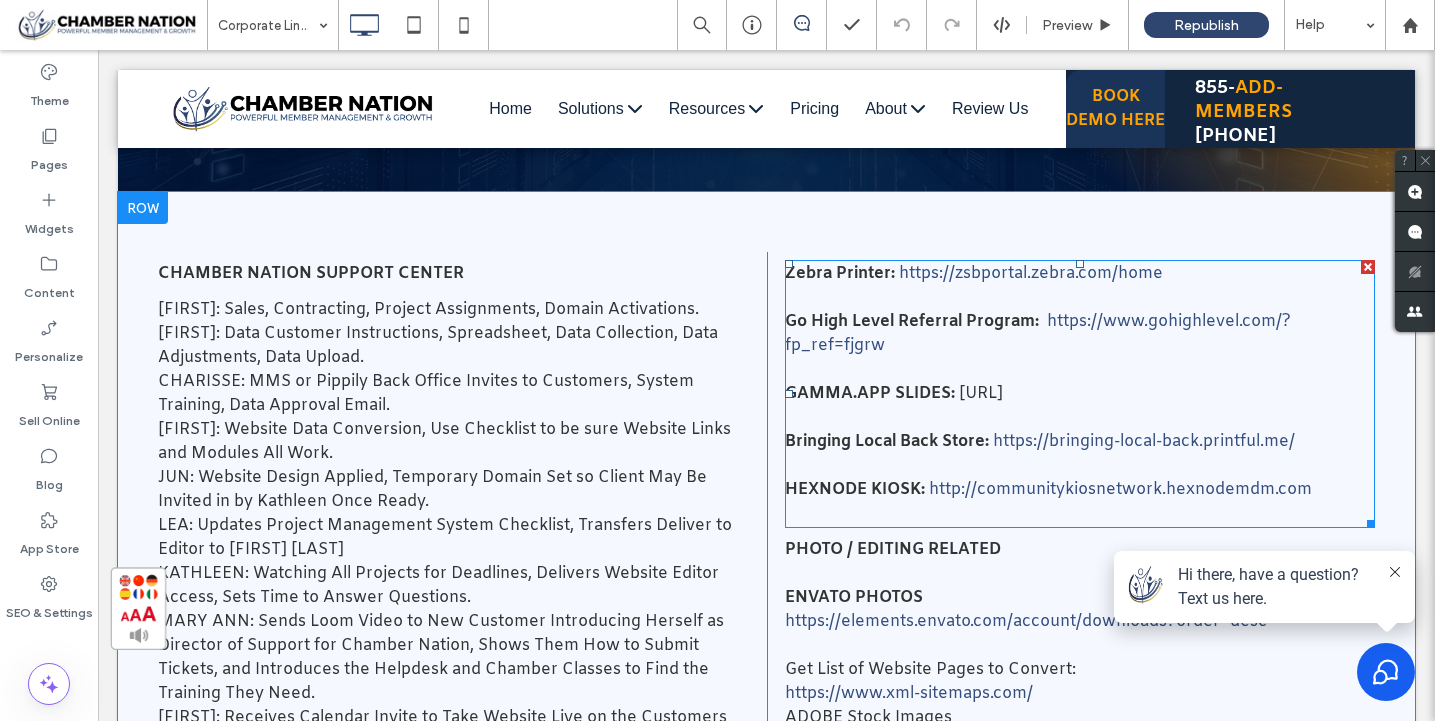 click at bounding box center [1080, 370] 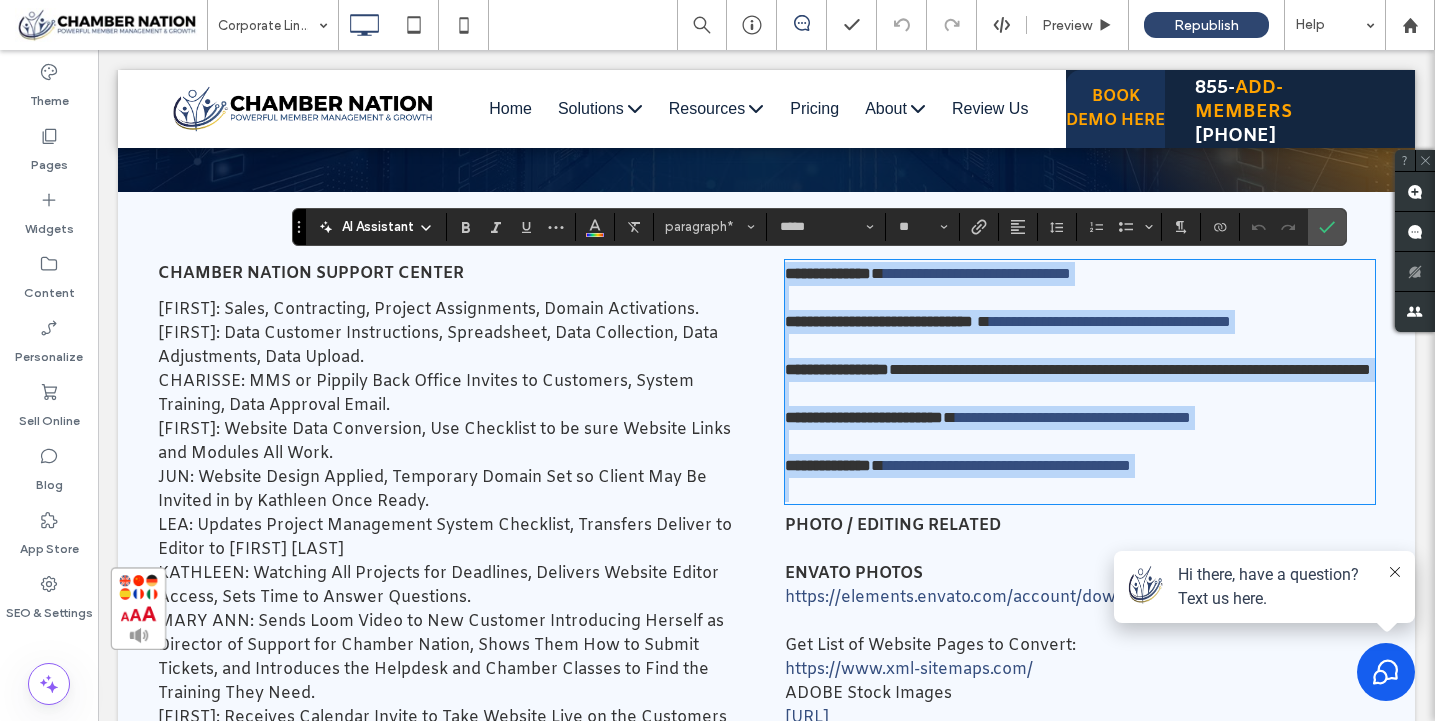 click on "**********" at bounding box center [1080, 322] 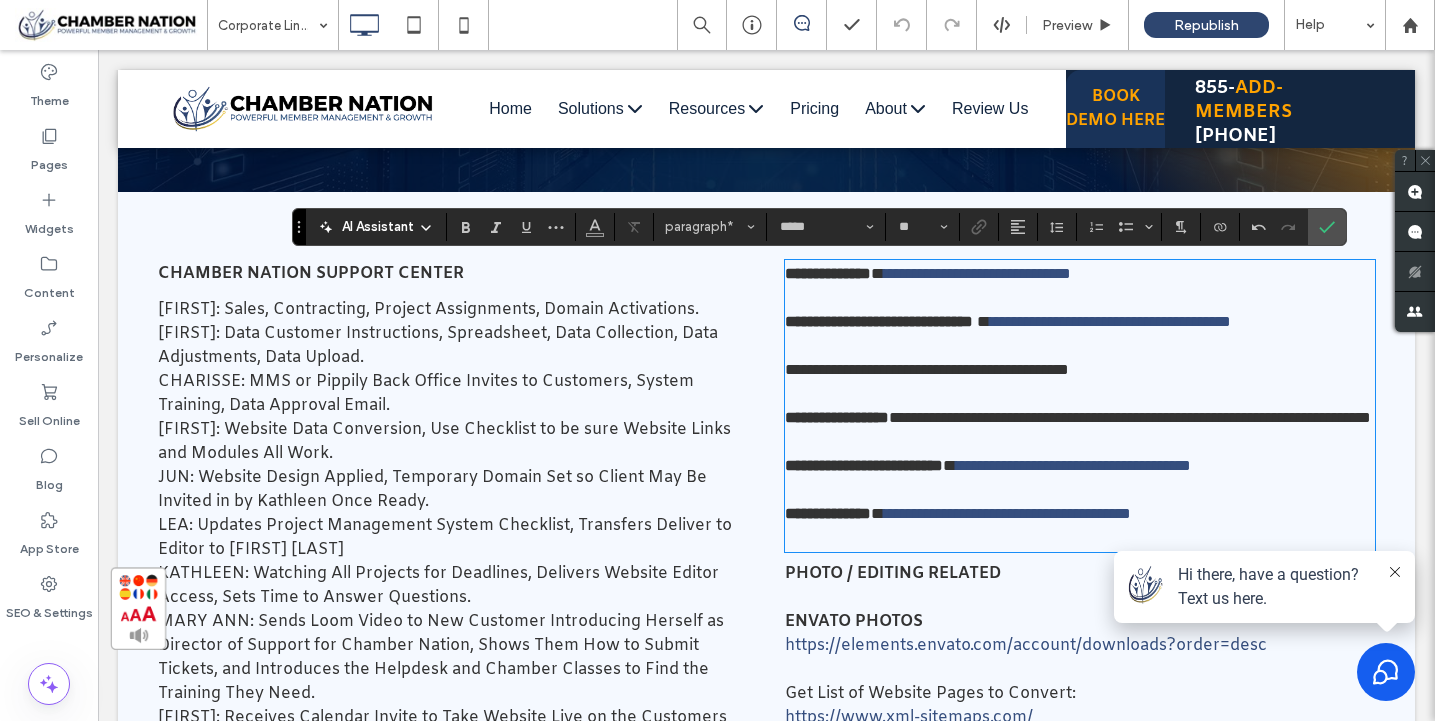 click on "**********" at bounding box center (1080, 370) 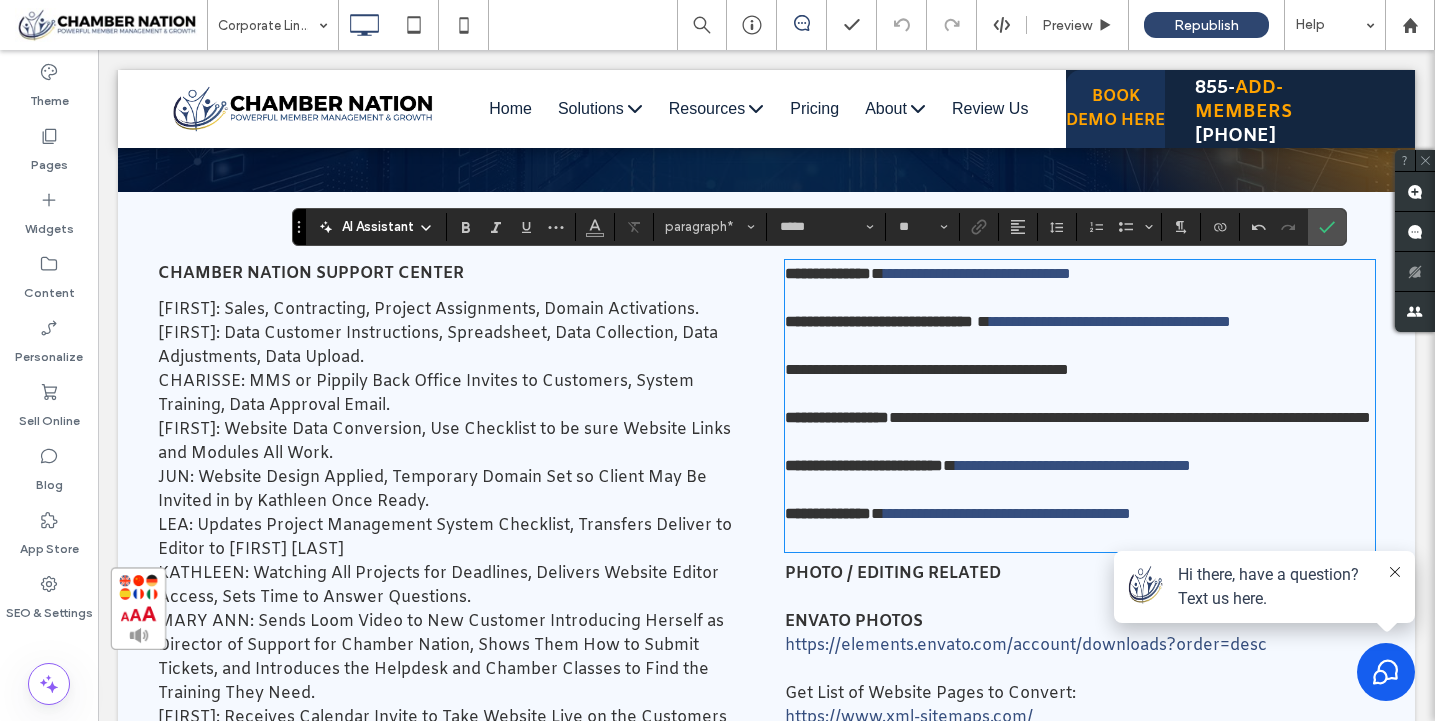 type 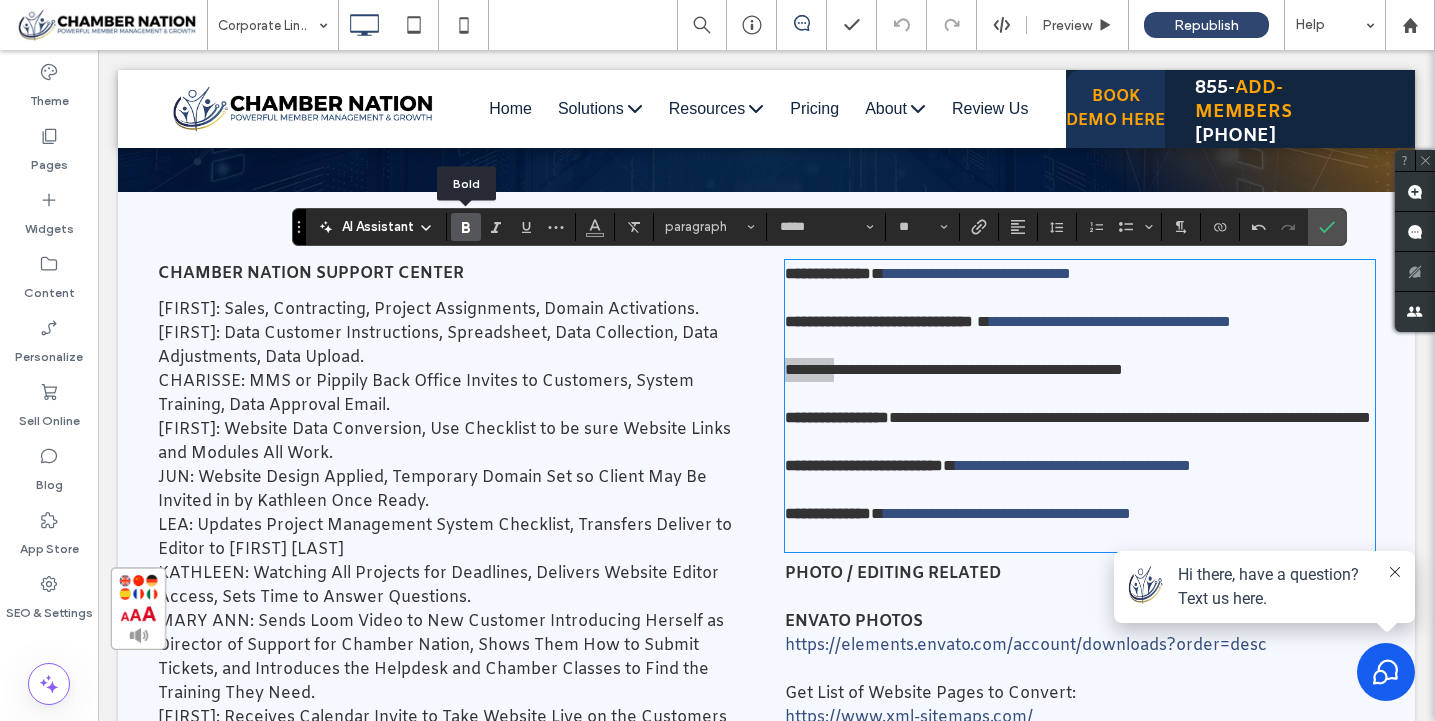 click 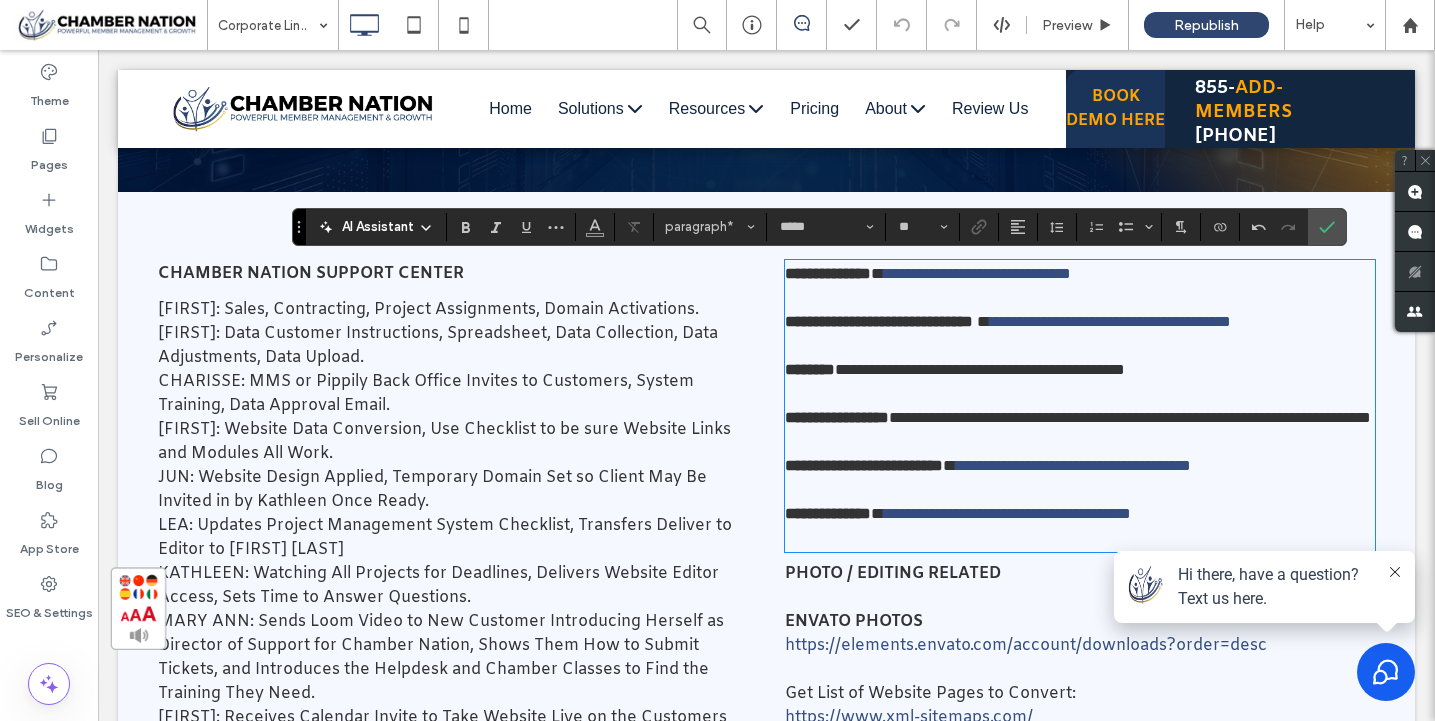 click on "**********" at bounding box center (1080, 370) 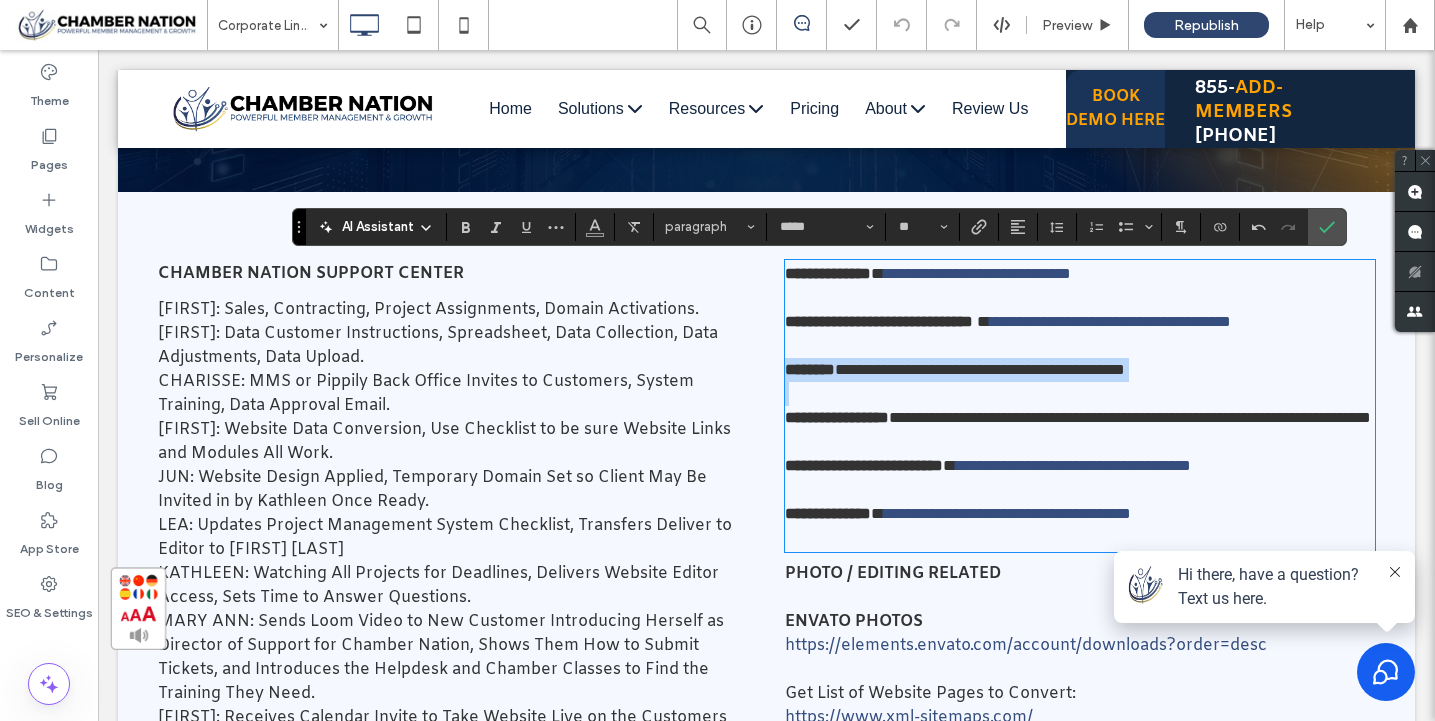 click on "**********" at bounding box center (980, 369) 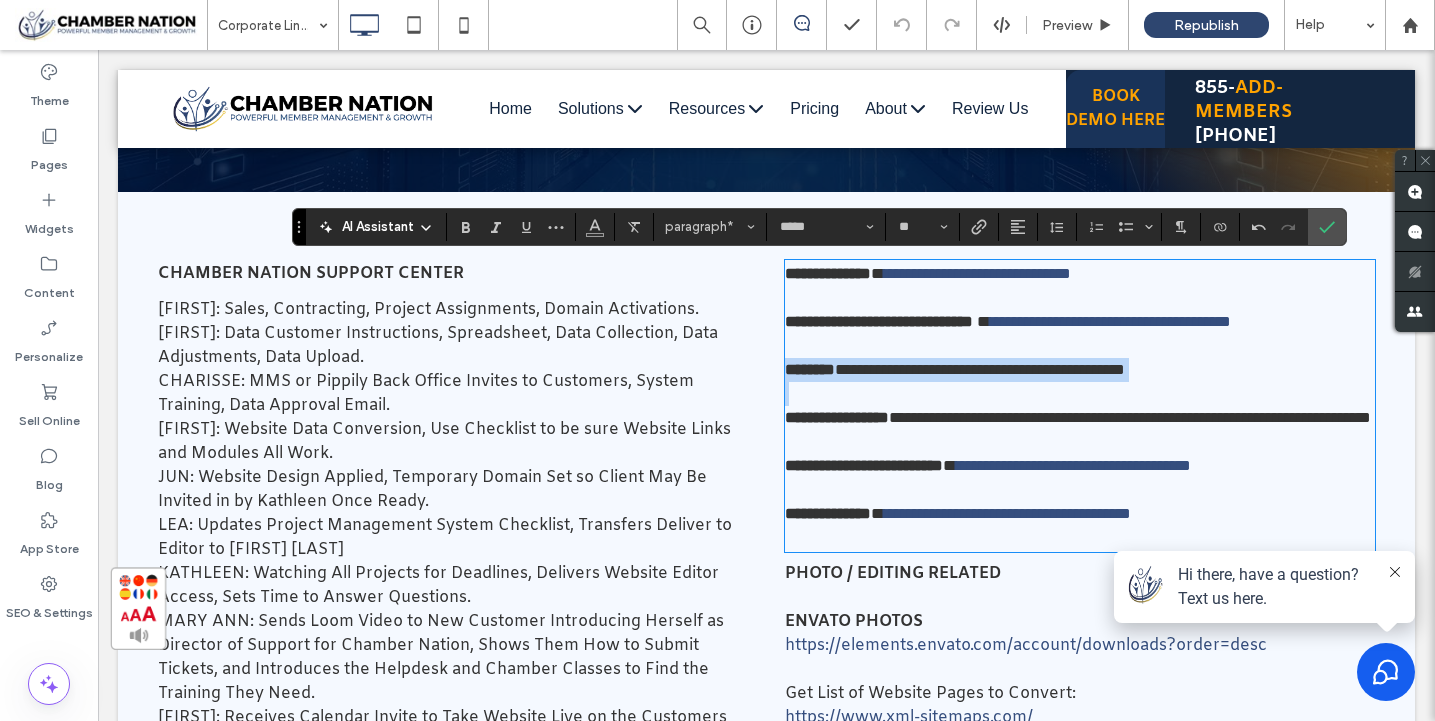 click on "**********" at bounding box center [980, 369] 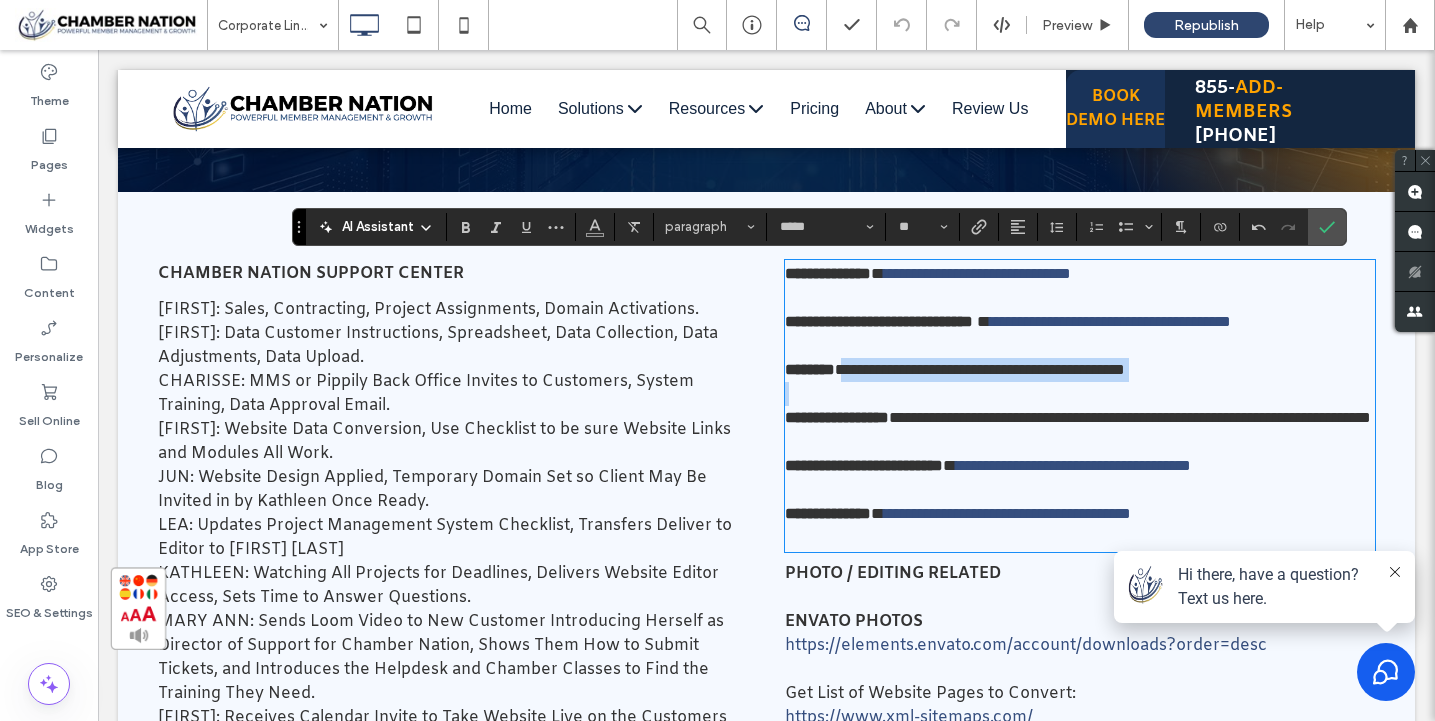 drag, startPoint x: 877, startPoint y: 393, endPoint x: 1002, endPoint y: 428, distance: 129.80756 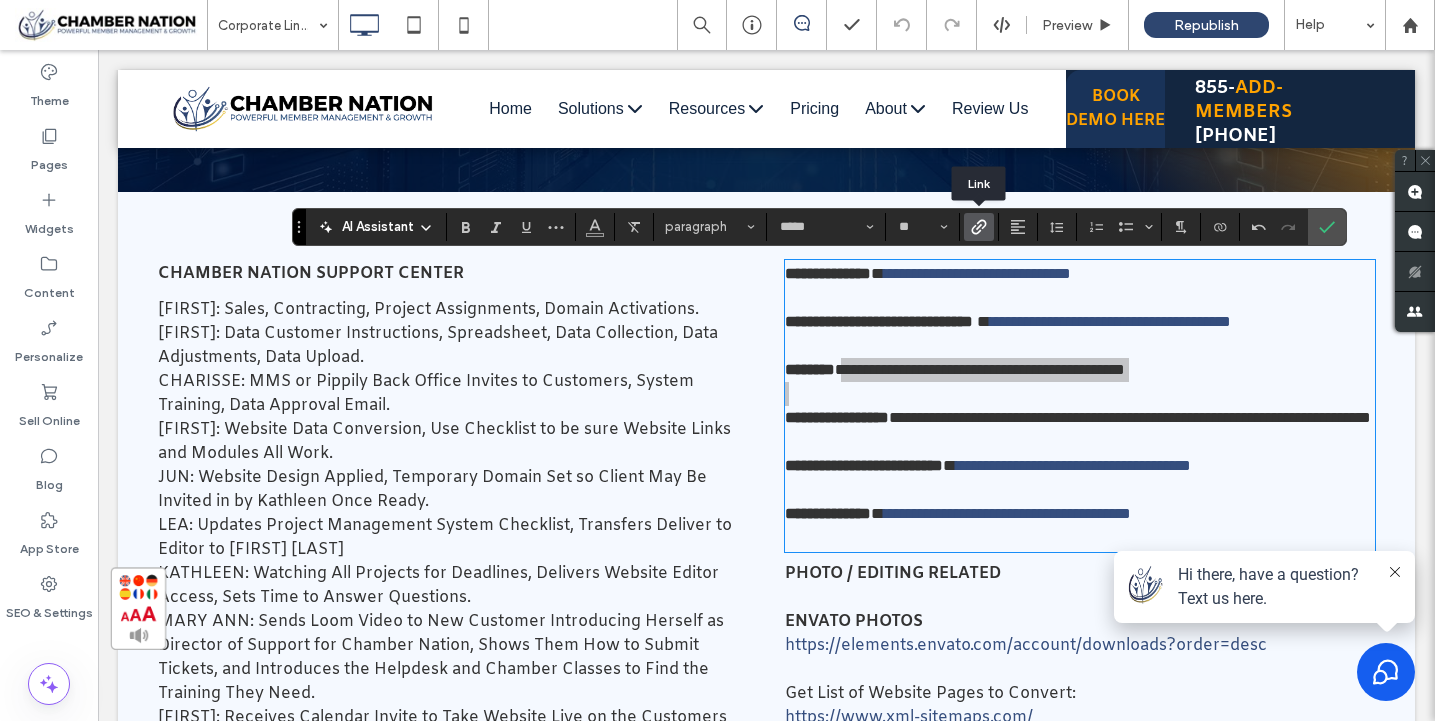 click 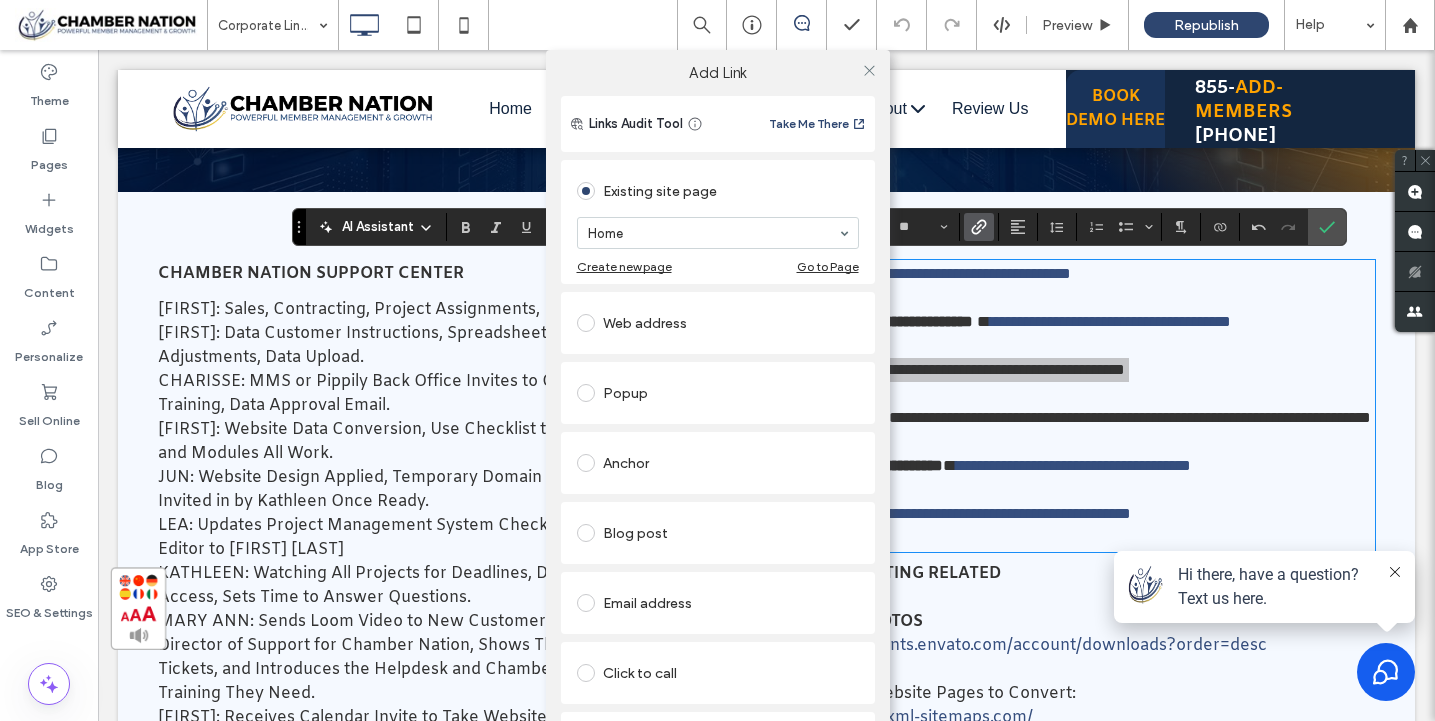 click on "Web address" at bounding box center (718, 323) 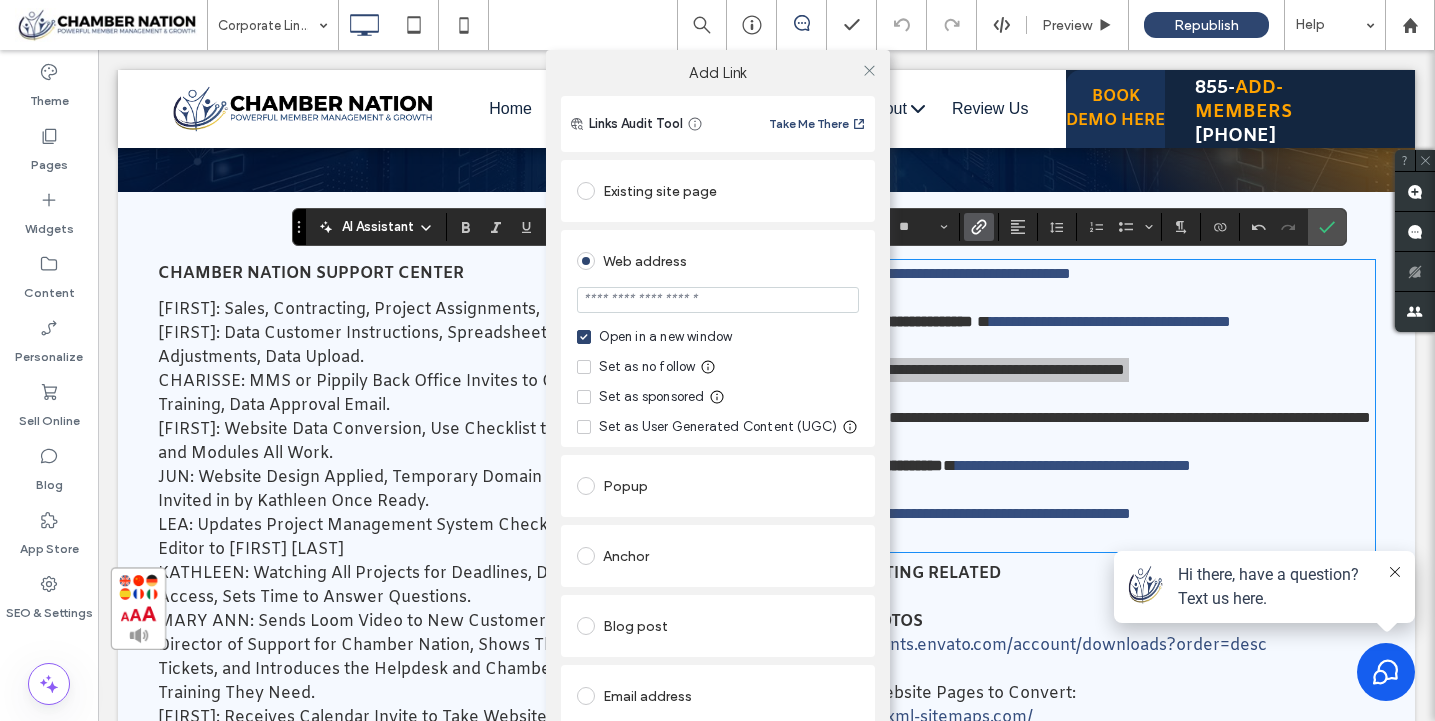 click at bounding box center [718, 300] 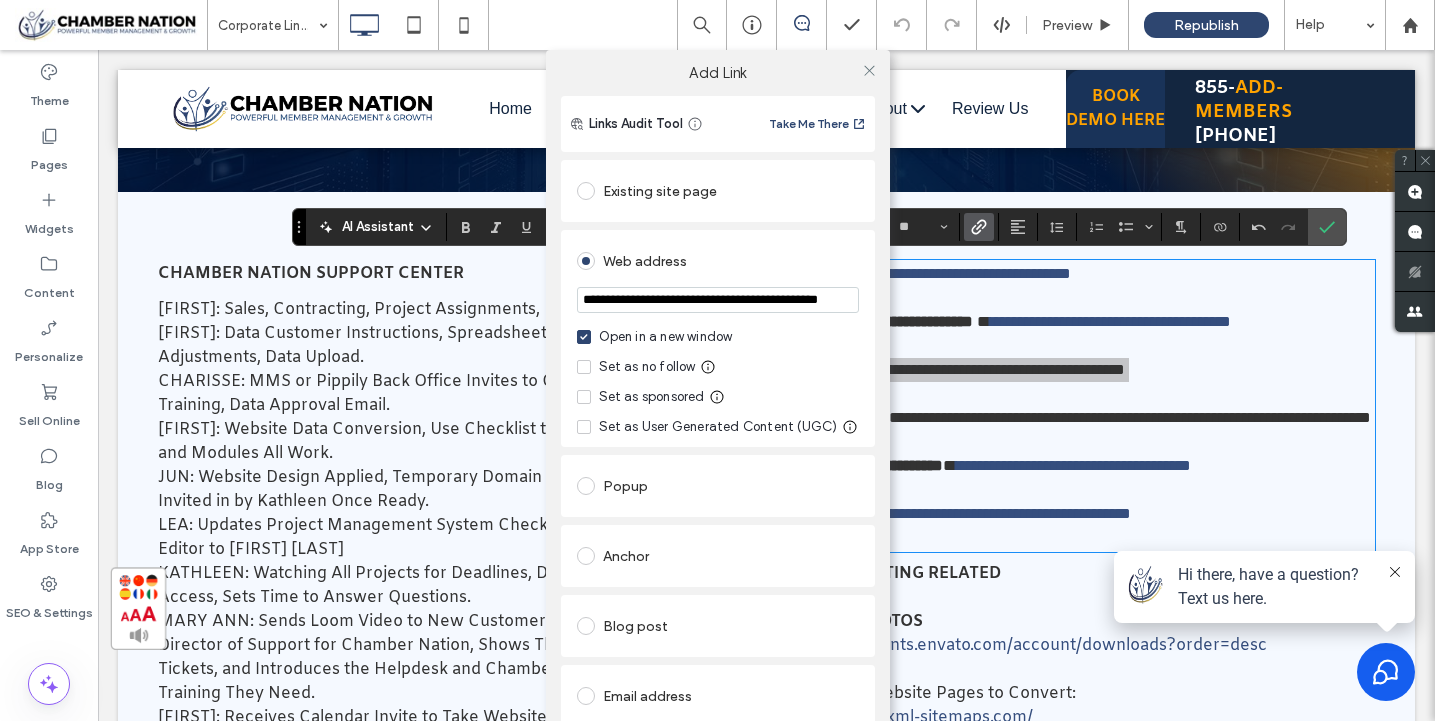 scroll, scrollTop: 0, scrollLeft: 85, axis: horizontal 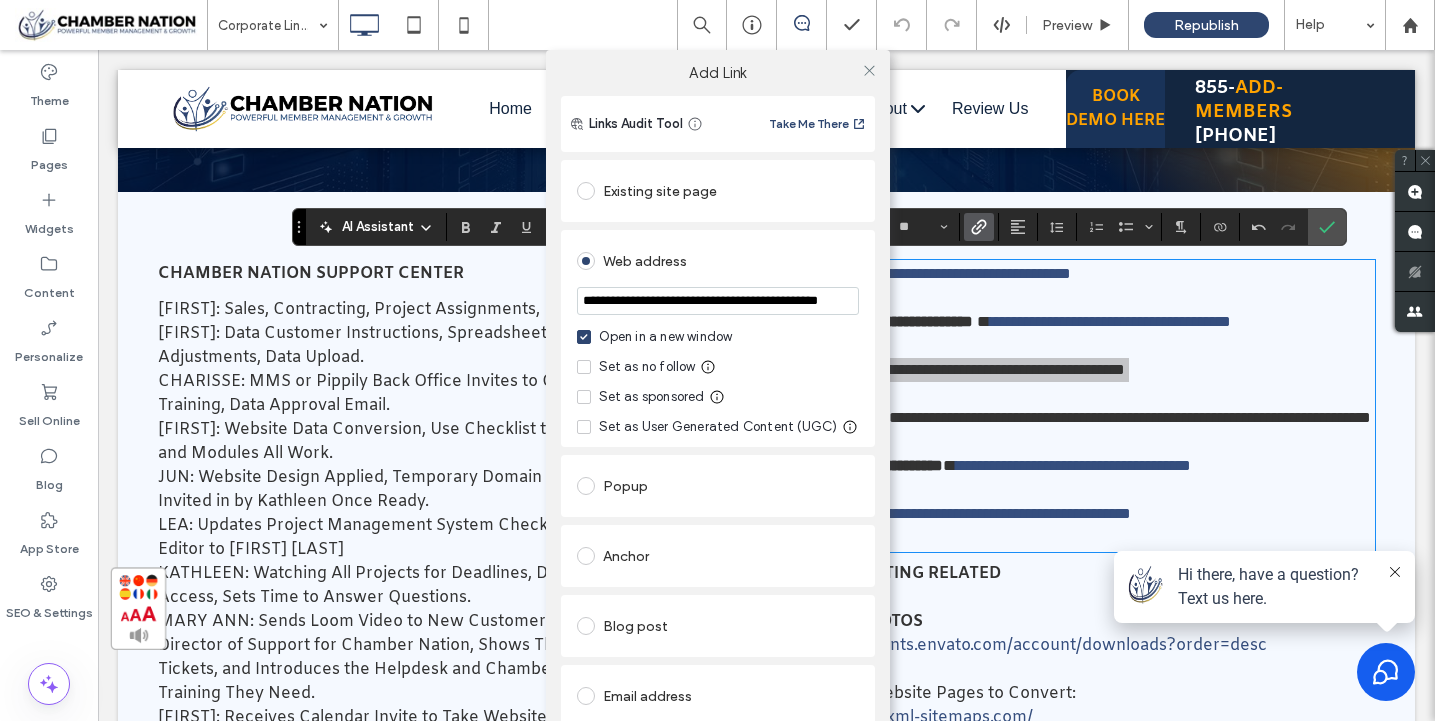 type on "**********" 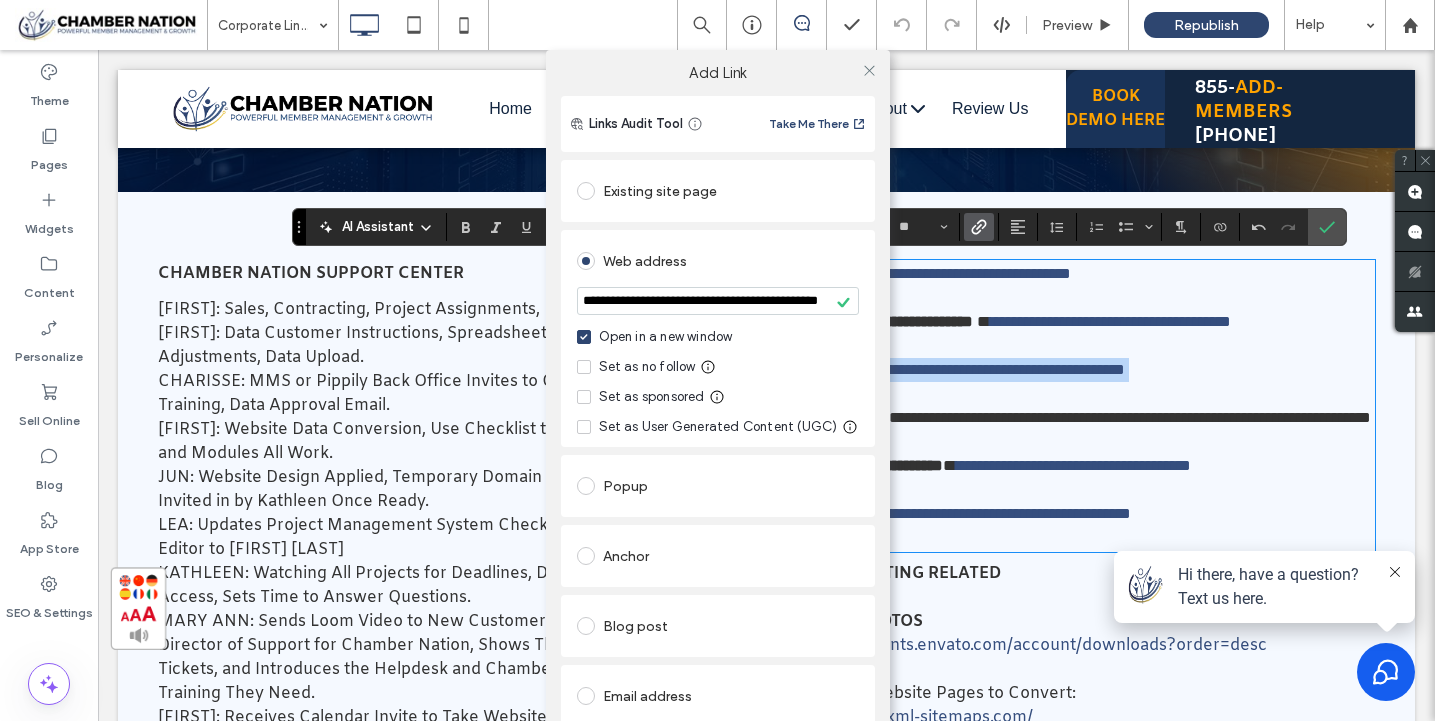 scroll, scrollTop: 0, scrollLeft: 0, axis: both 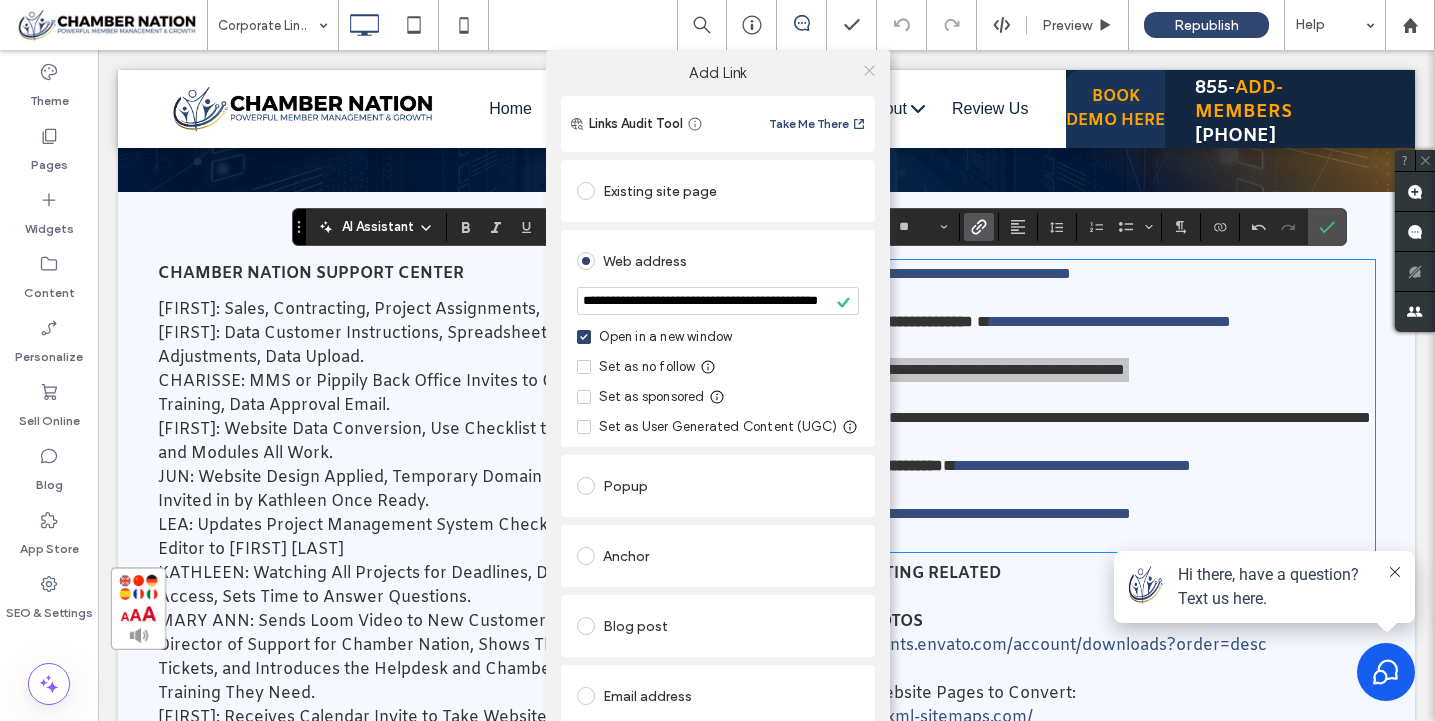 click 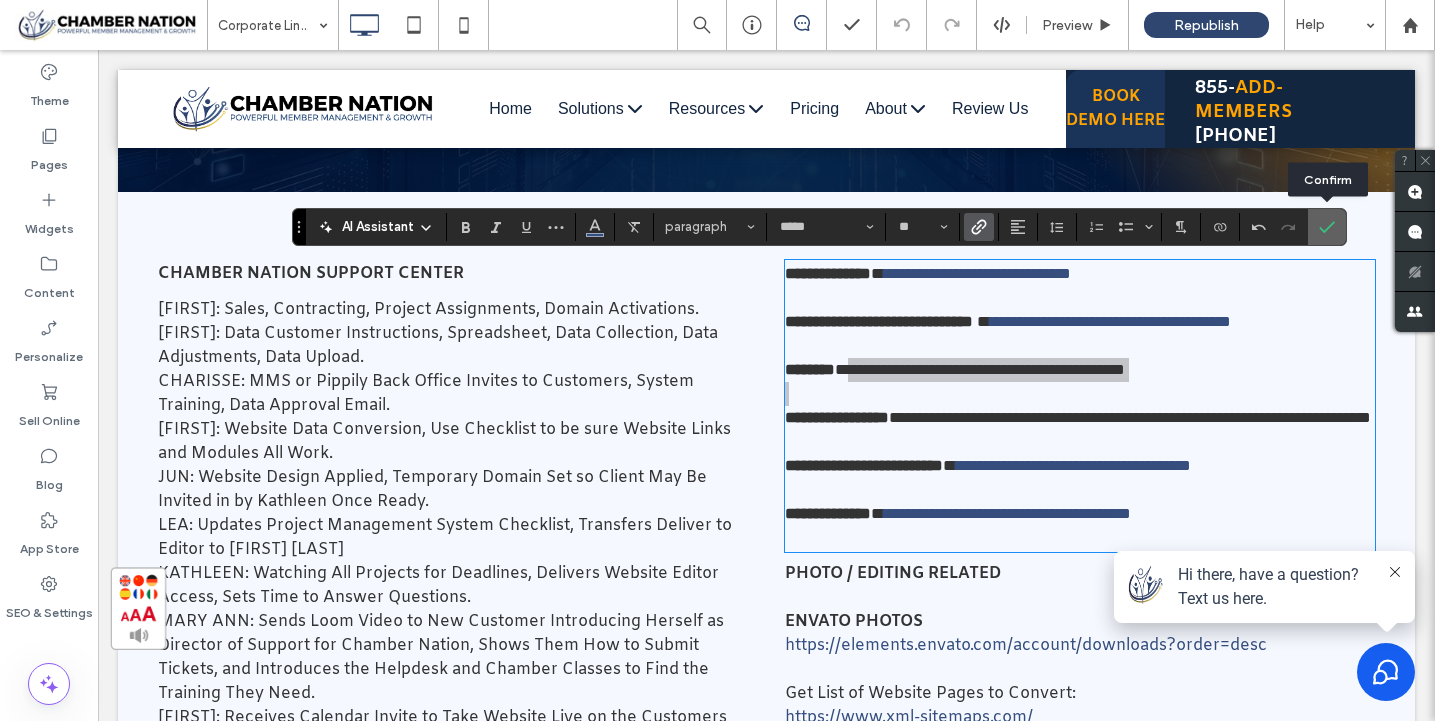 click 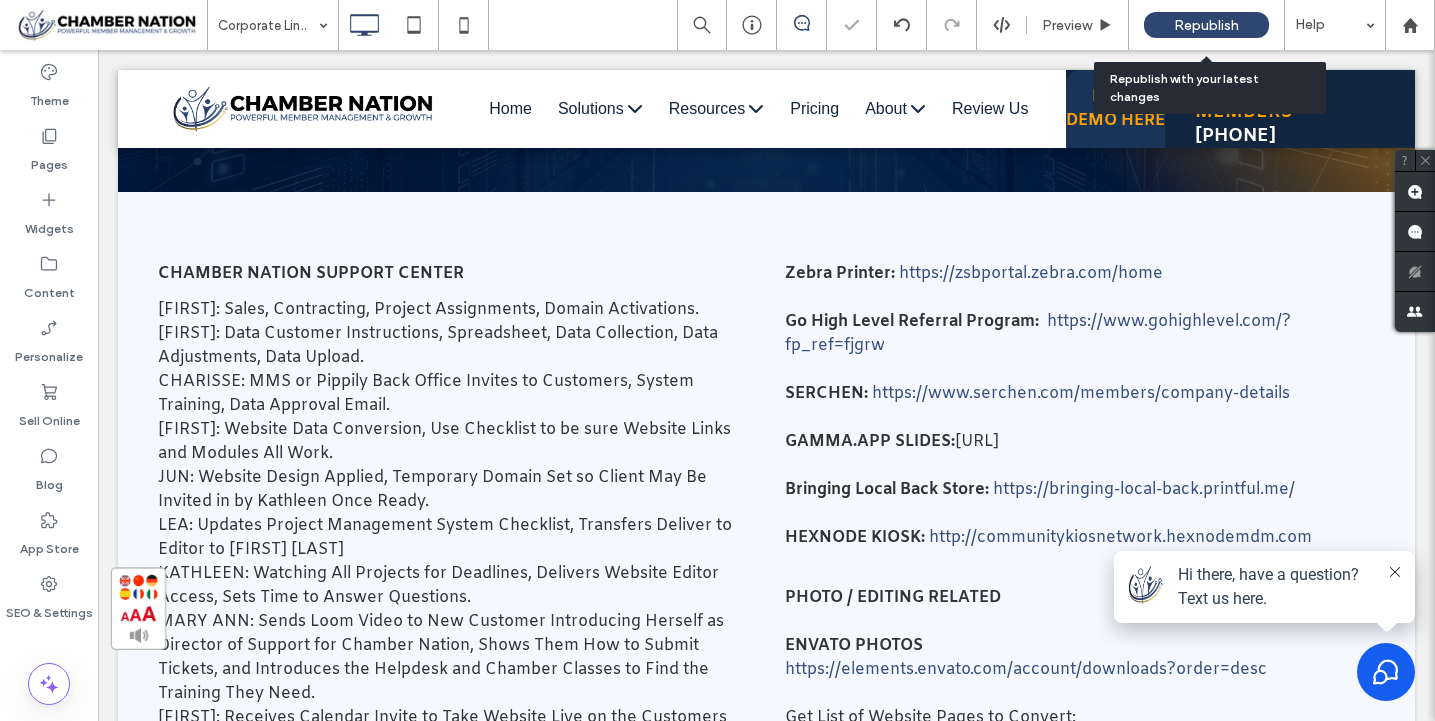 click on "Republish" at bounding box center [1206, 25] 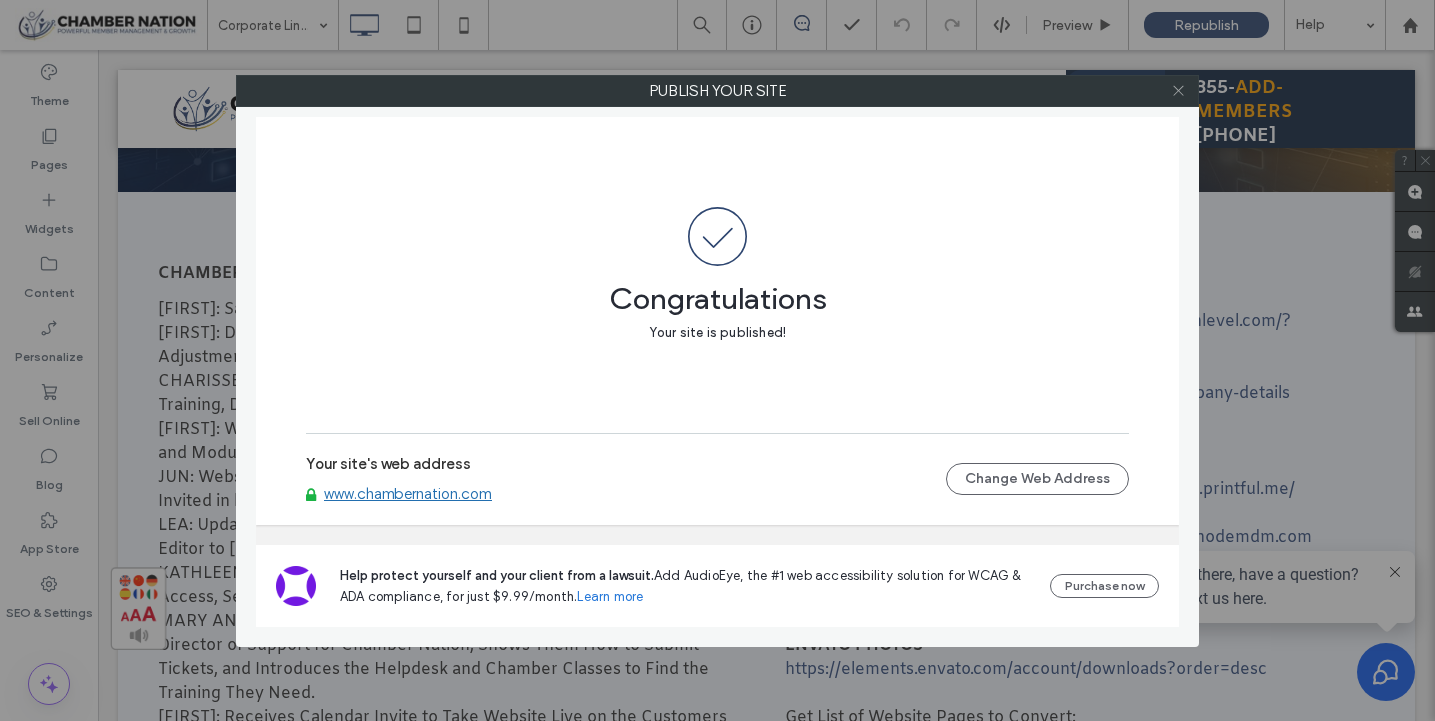 click 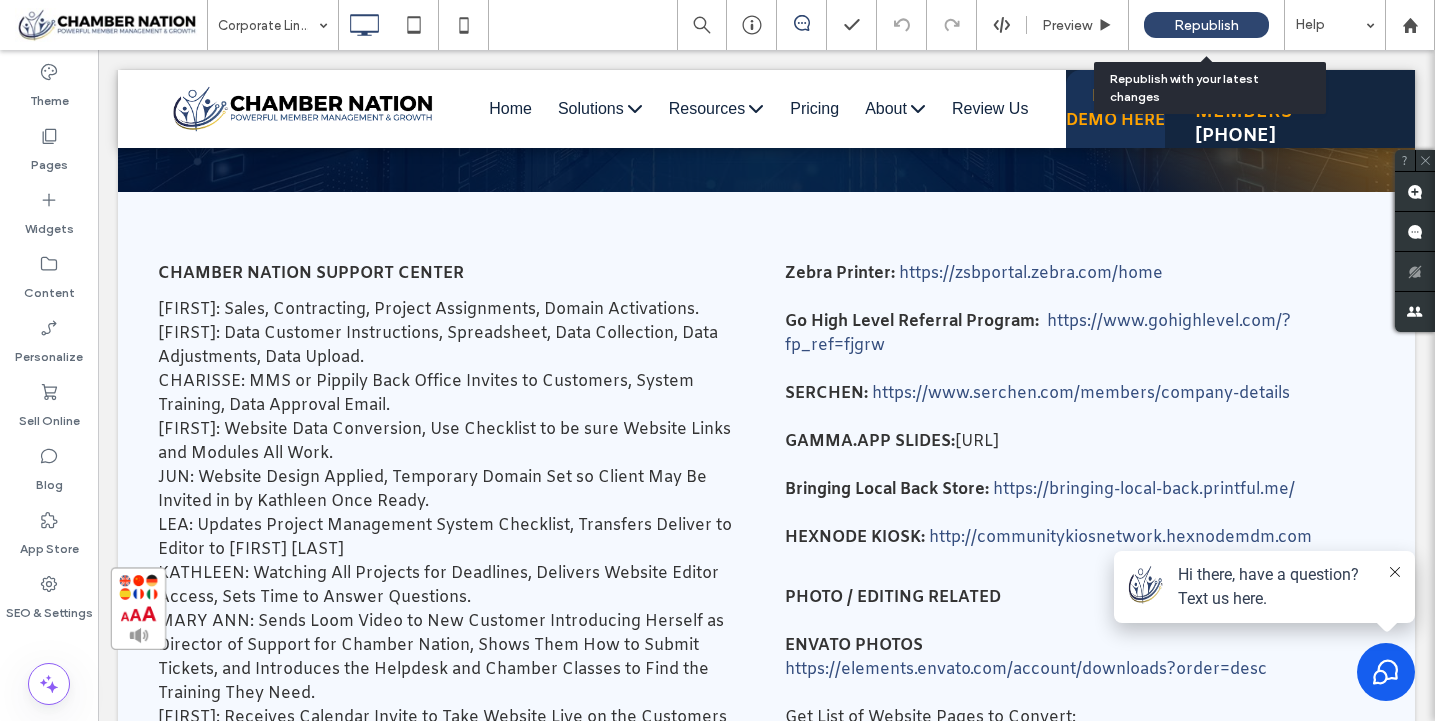 click on "Republish" at bounding box center (1206, 25) 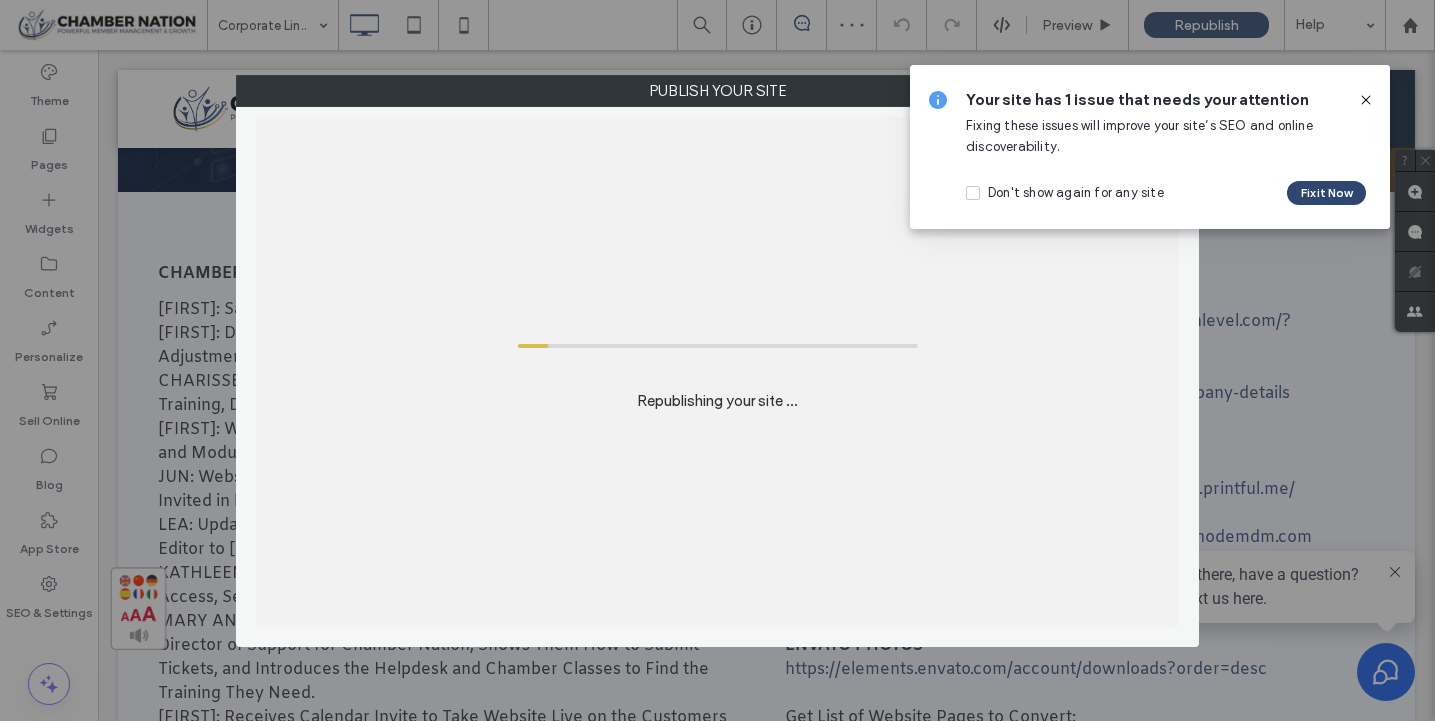 click 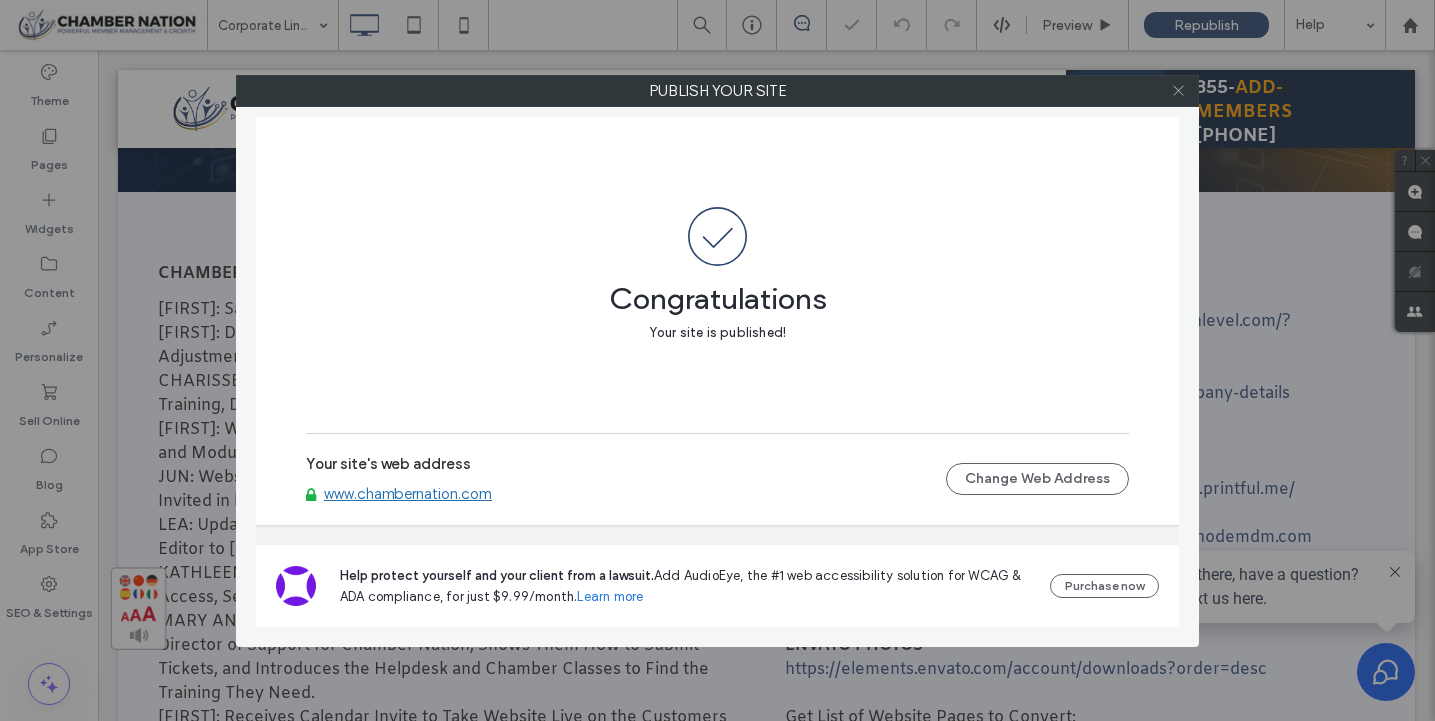 click 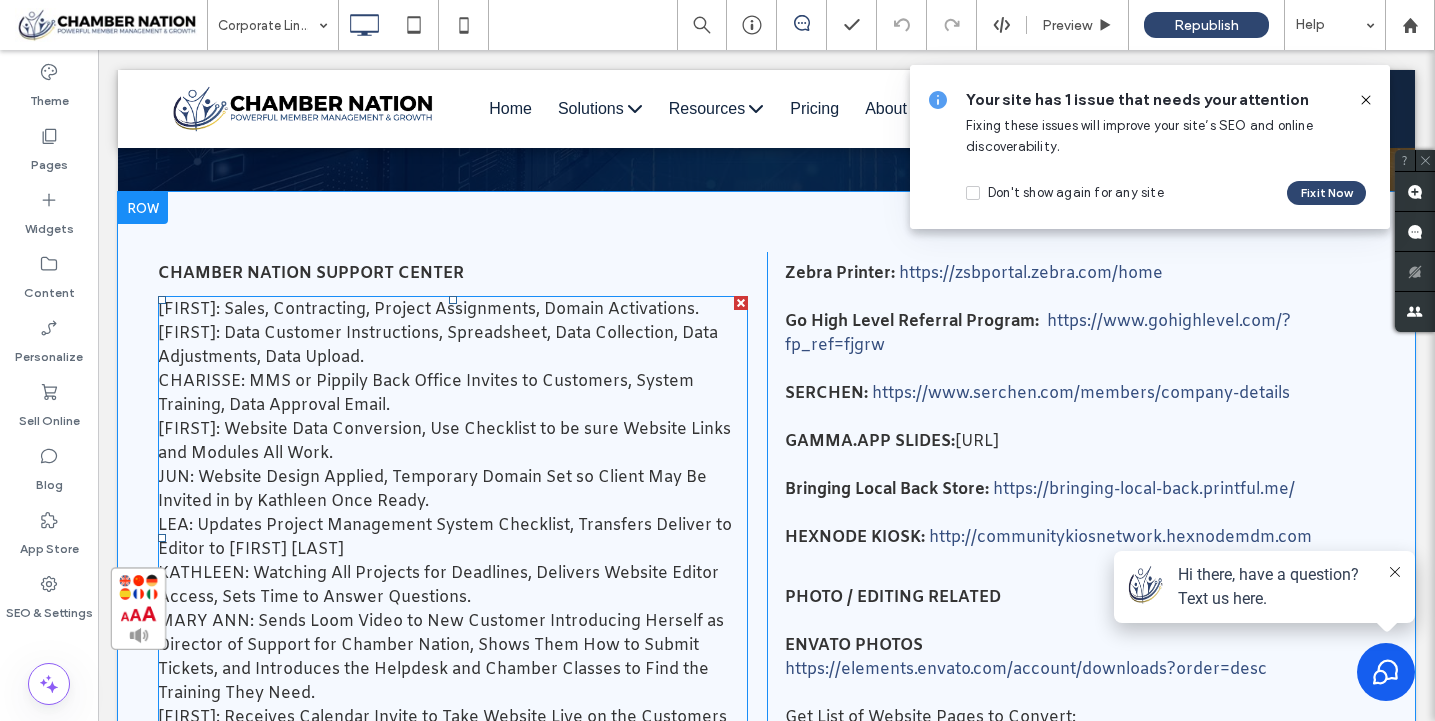 click at bounding box center (741, 303) 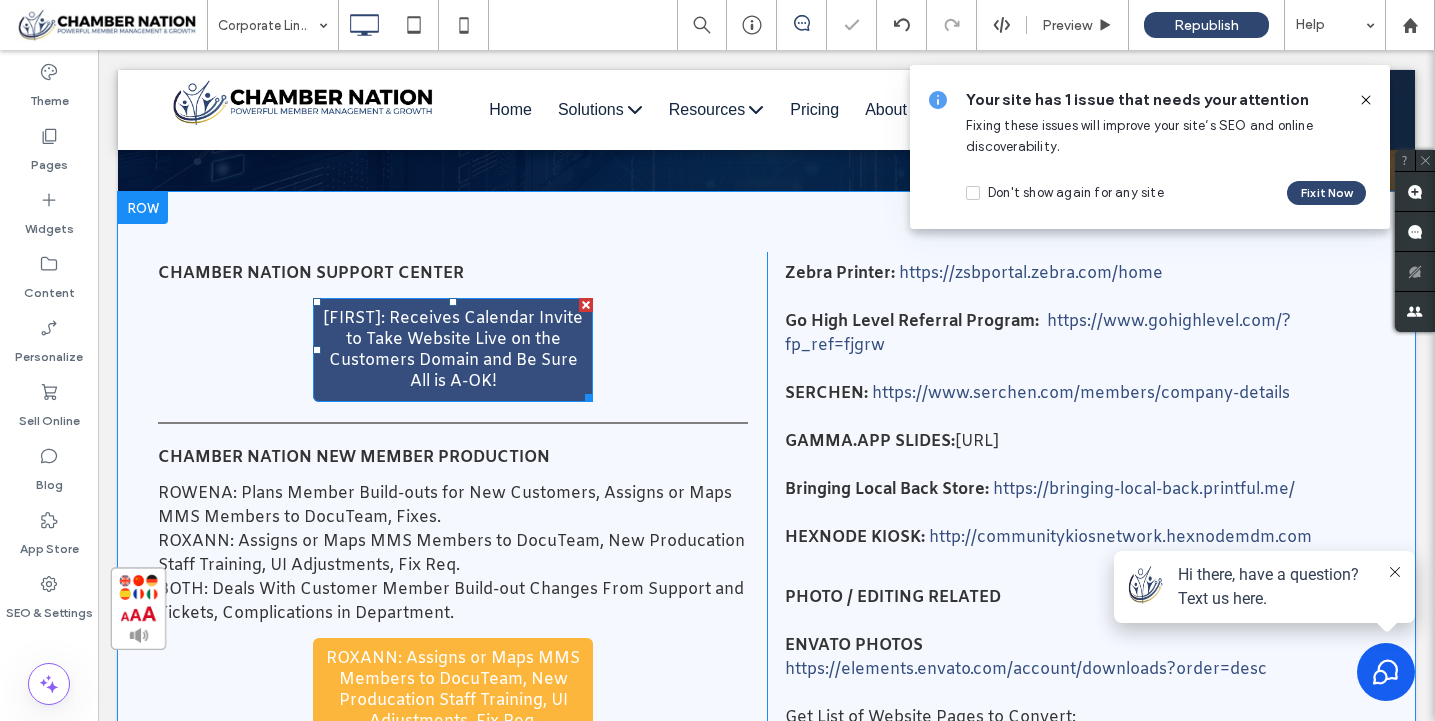 click at bounding box center (586, 305) 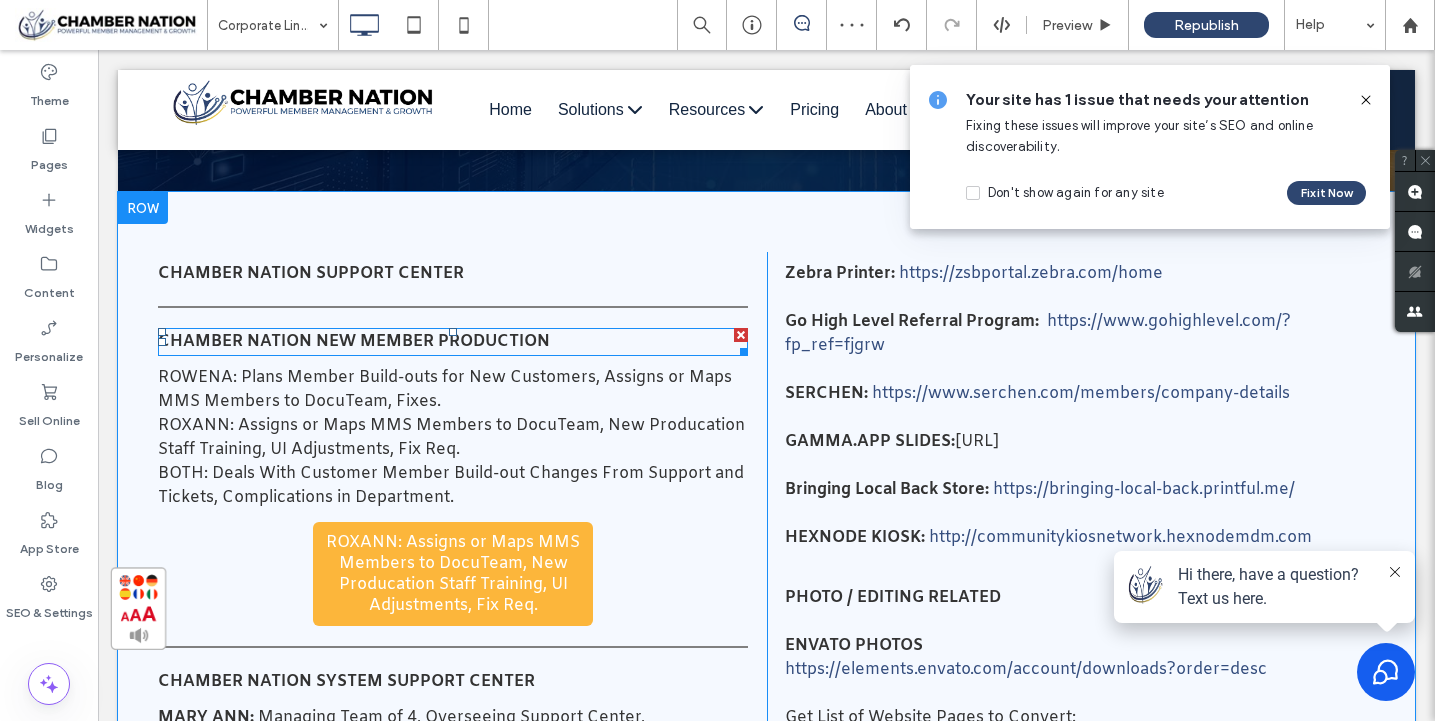 click at bounding box center [741, 335] 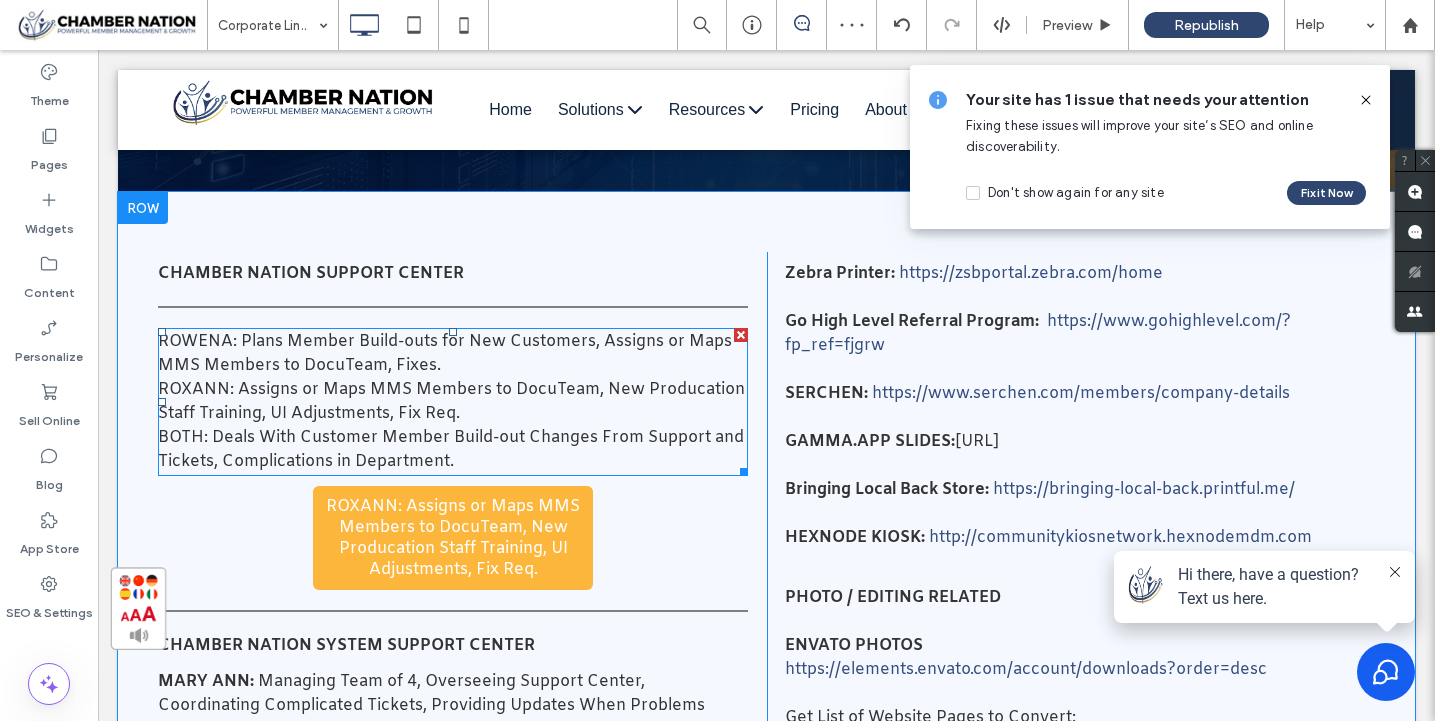 click at bounding box center (741, 335) 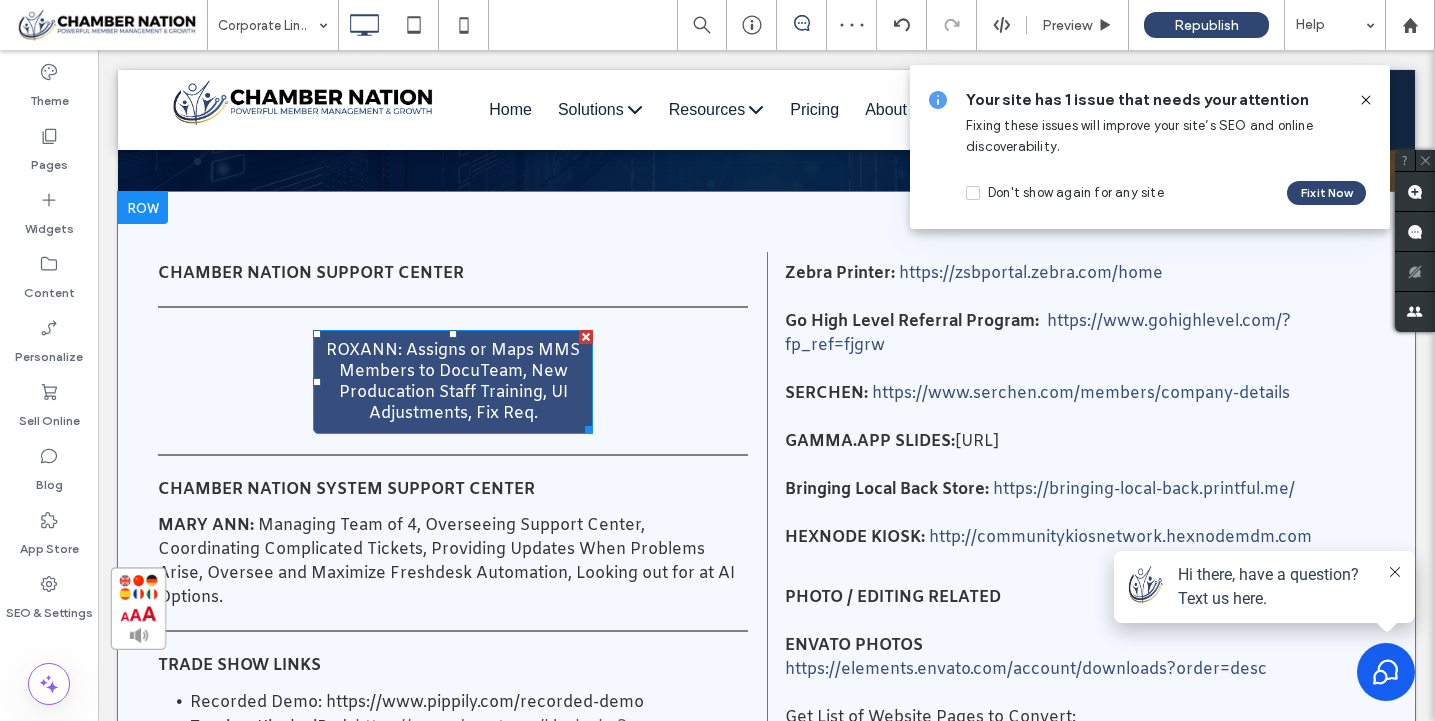 click at bounding box center (586, 337) 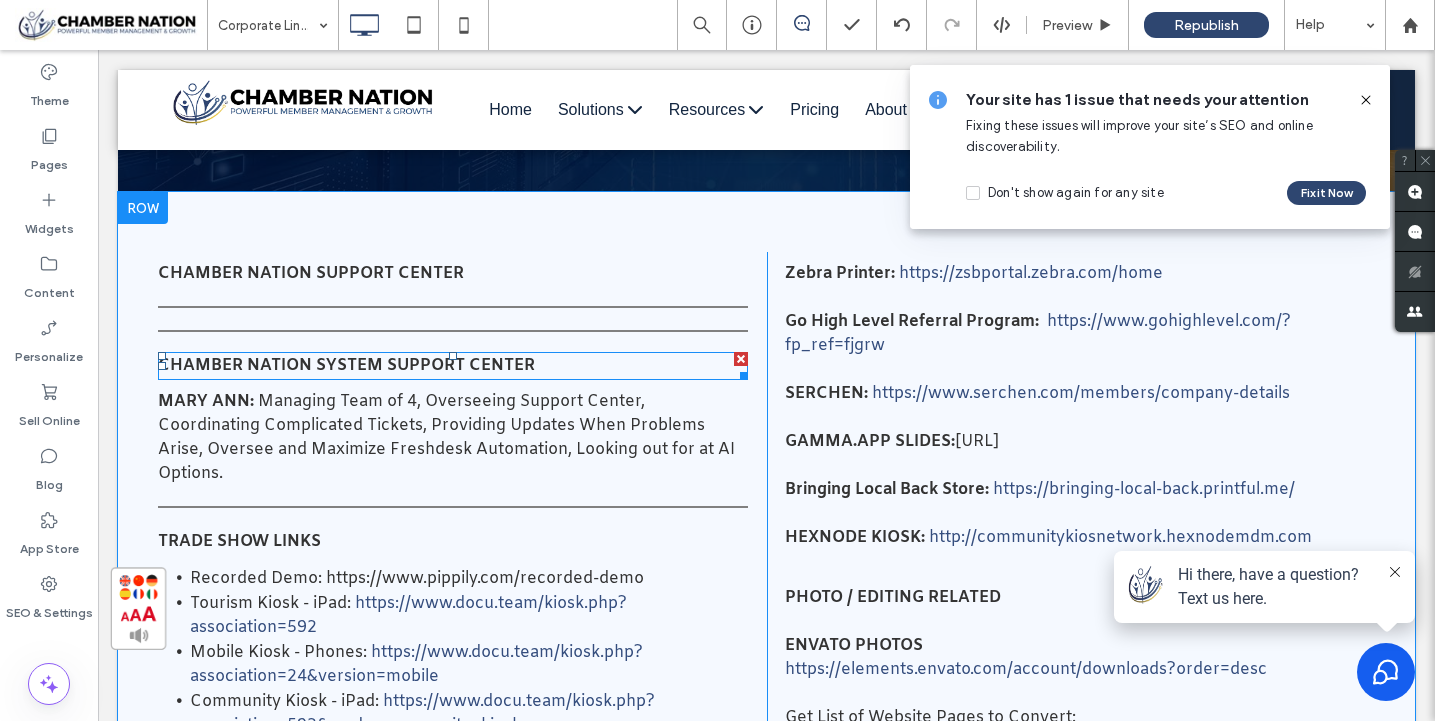 click at bounding box center (741, 359) 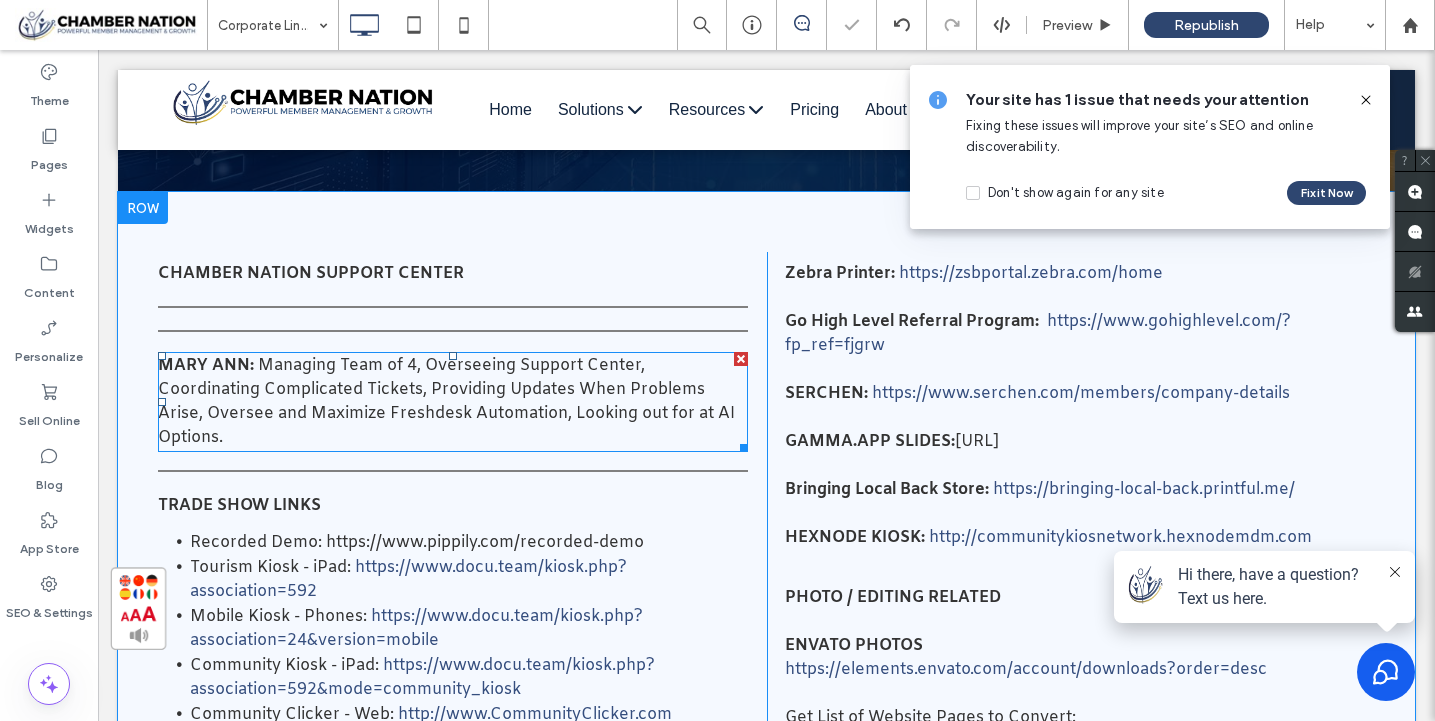 click at bounding box center (741, 359) 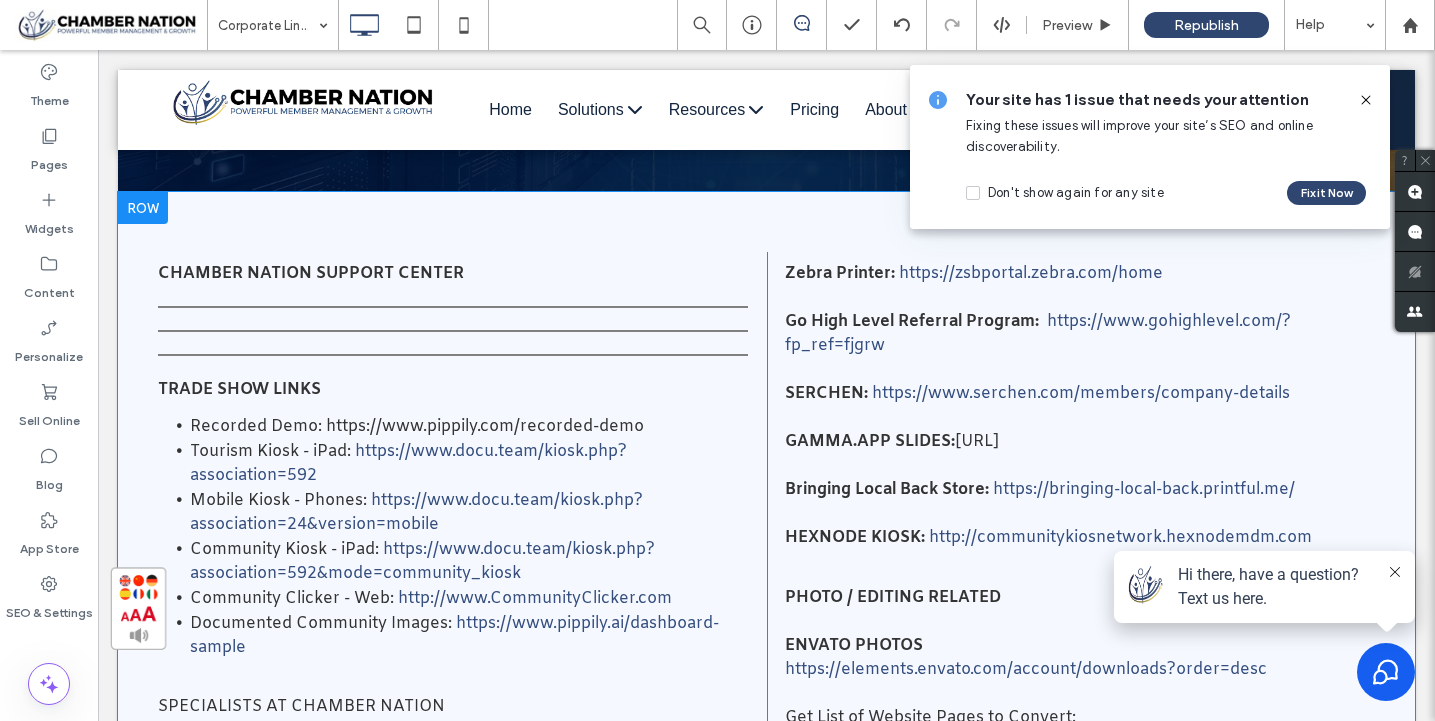 click 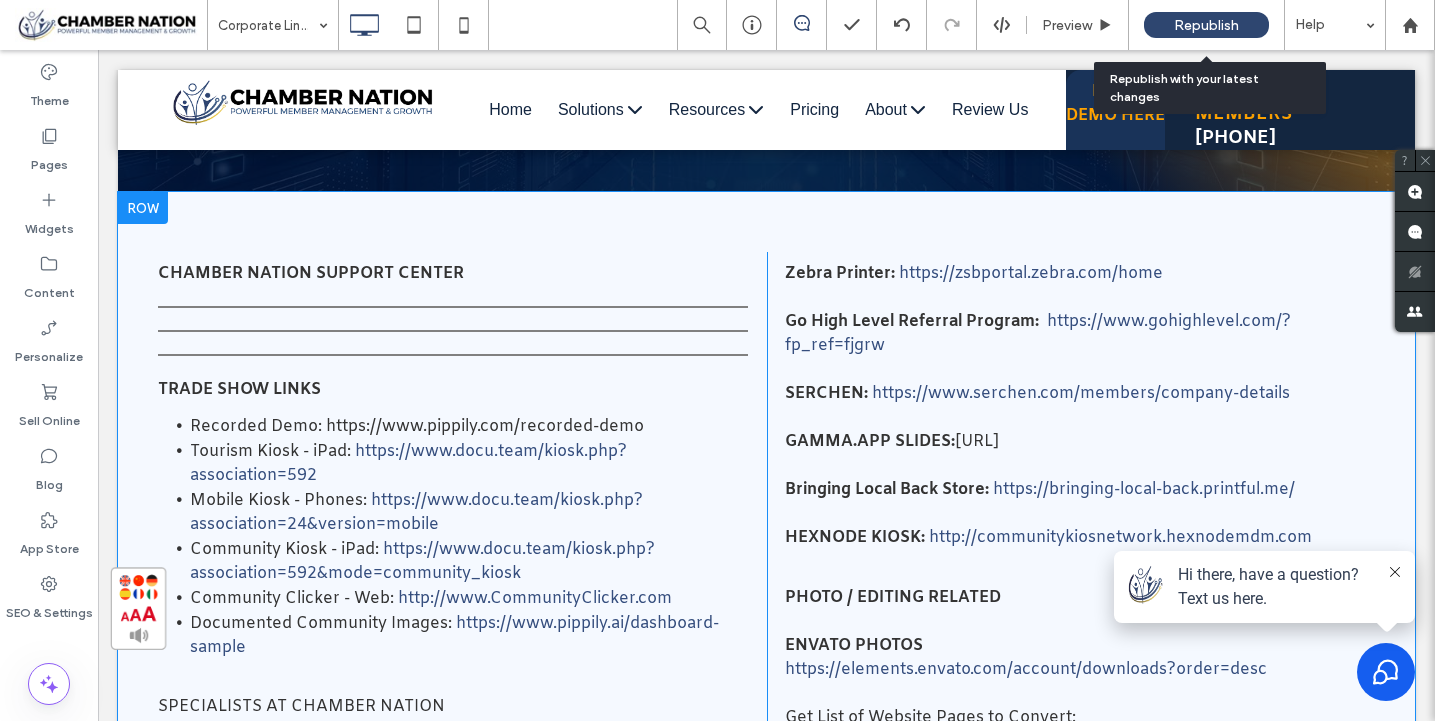 click on "Republish" at bounding box center [1206, 25] 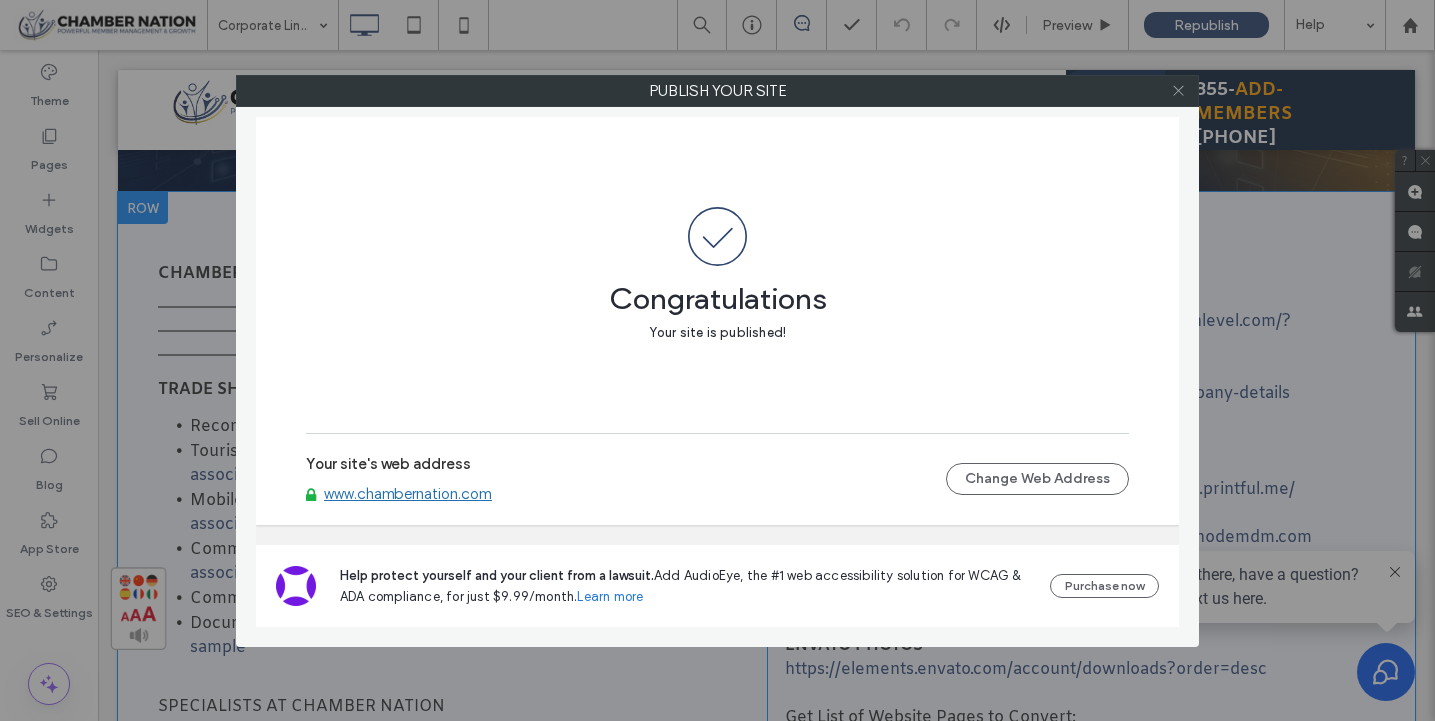 click 